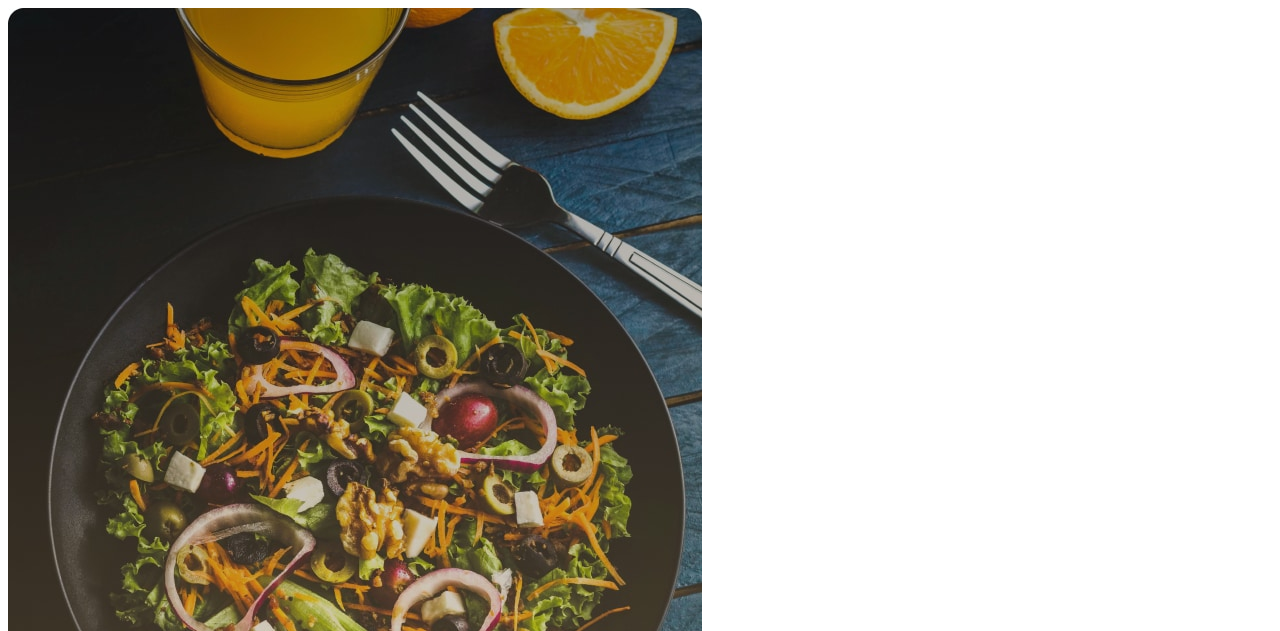 scroll, scrollTop: 0, scrollLeft: 0, axis: both 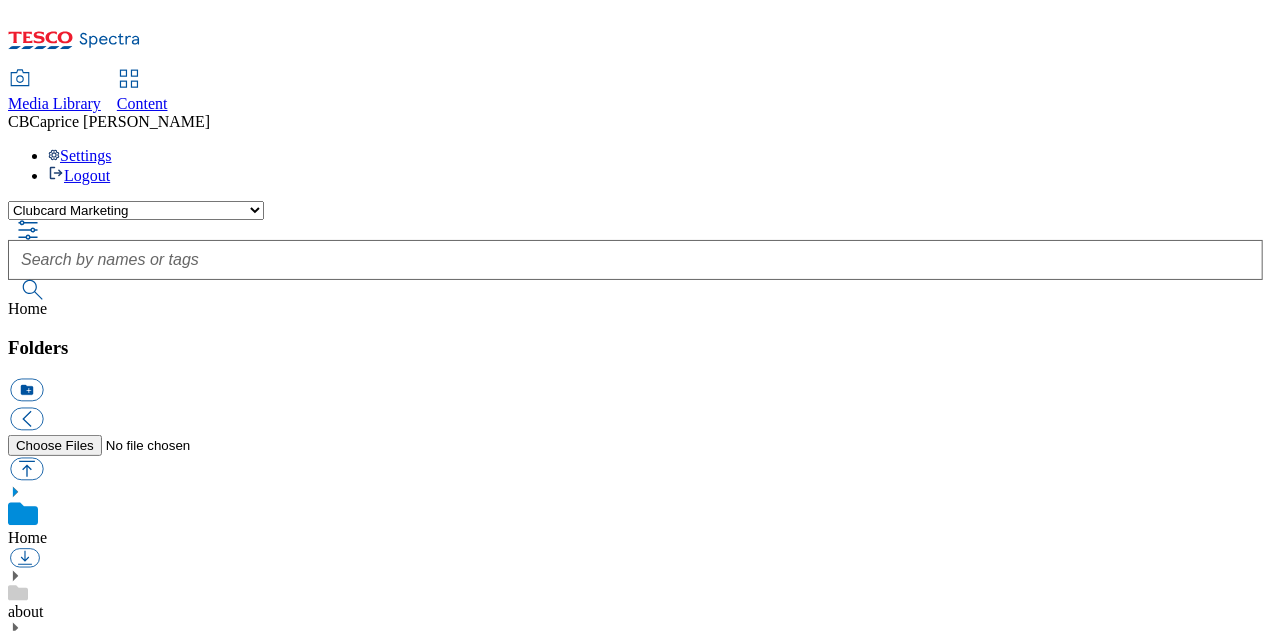 click on "Clubcard Marketing Dotcom [GEOGRAPHIC_DATA] GHS Marketing [GEOGRAPHIC_DATA] GHS Product UK GHS ROI Realfood" at bounding box center [136, 210] 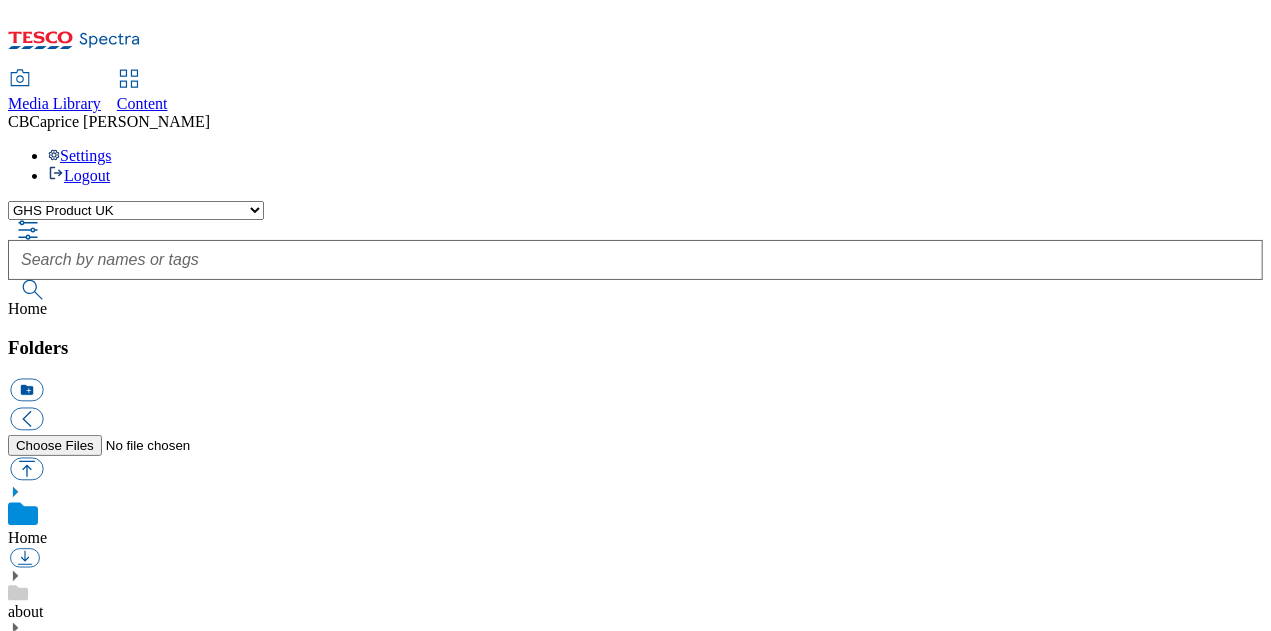 click on "Clubcard Marketing Dotcom [GEOGRAPHIC_DATA] GHS Marketing [GEOGRAPHIC_DATA] GHS Product UK GHS ROI Realfood" at bounding box center (136, 210) 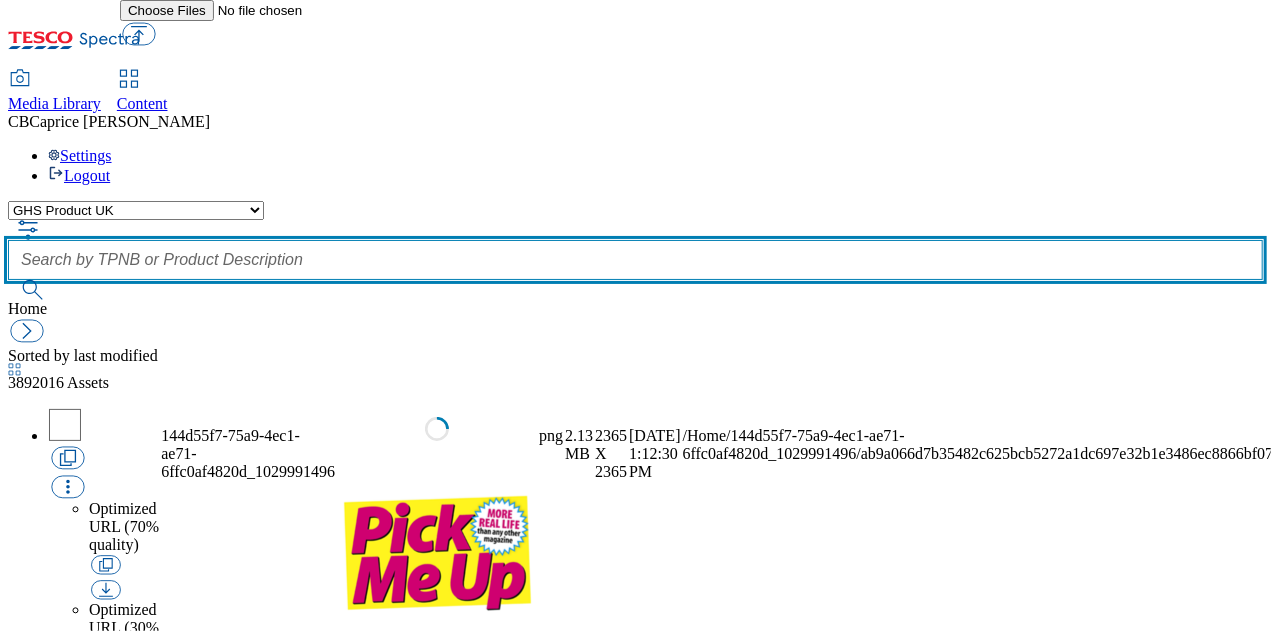 click at bounding box center [635, 260] 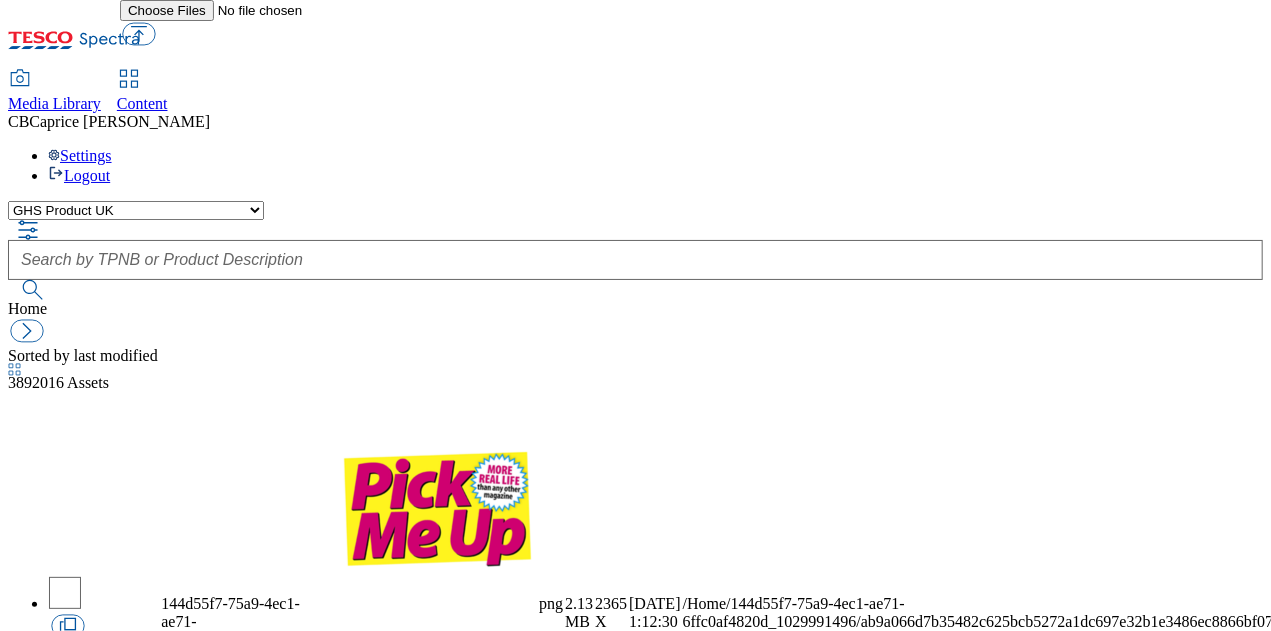 click on "Clubcard Marketing Dotcom [GEOGRAPHIC_DATA] GHS Marketing [GEOGRAPHIC_DATA] GHS Product UK GHS ROI Realfood" at bounding box center (136, 210) 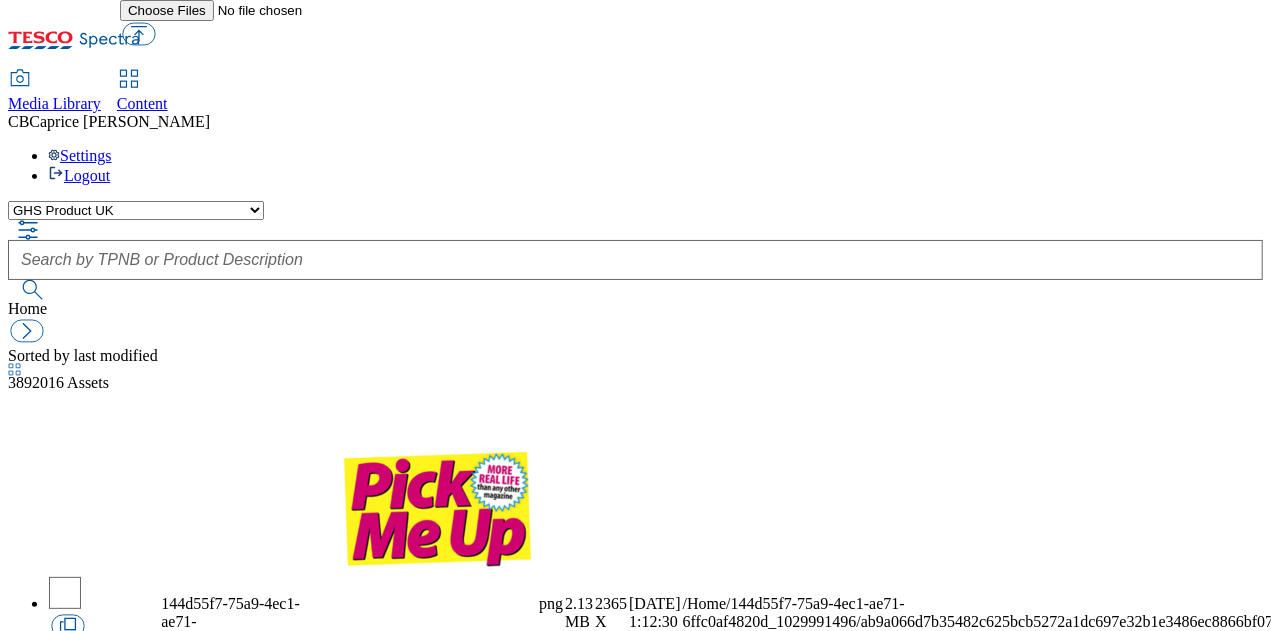 select on "flare-ghs-mktg" 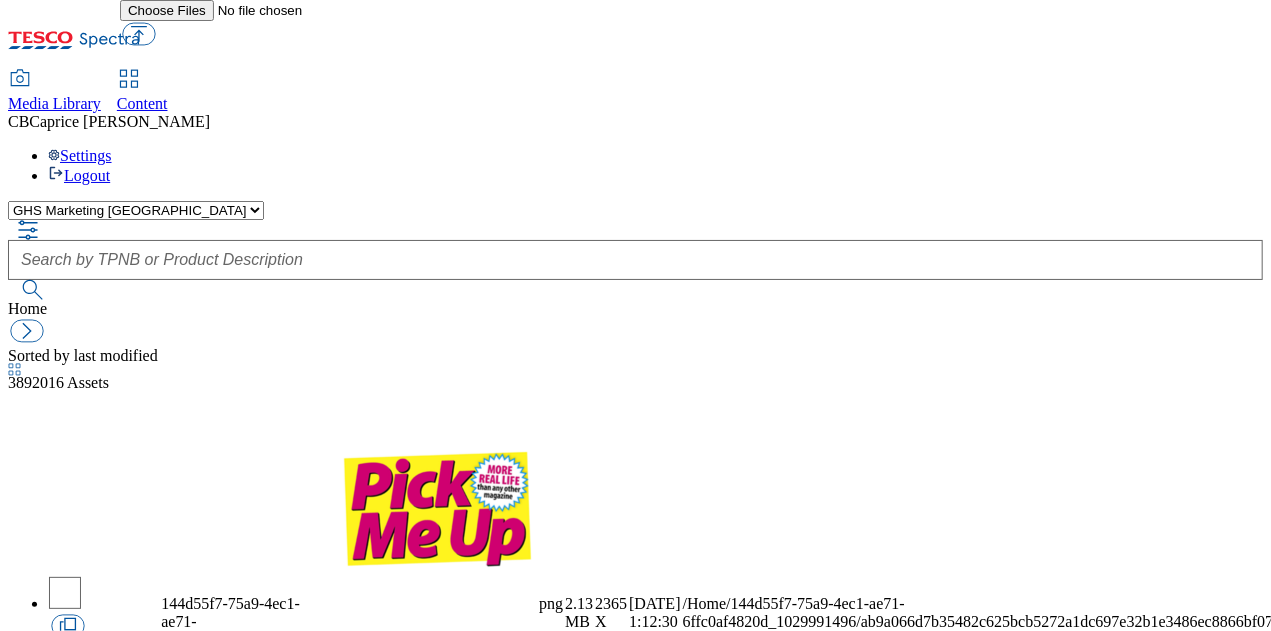 click on "Clubcard Marketing Dotcom [GEOGRAPHIC_DATA] GHS Marketing [GEOGRAPHIC_DATA] GHS Product UK GHS ROI Realfood" at bounding box center [136, 210] 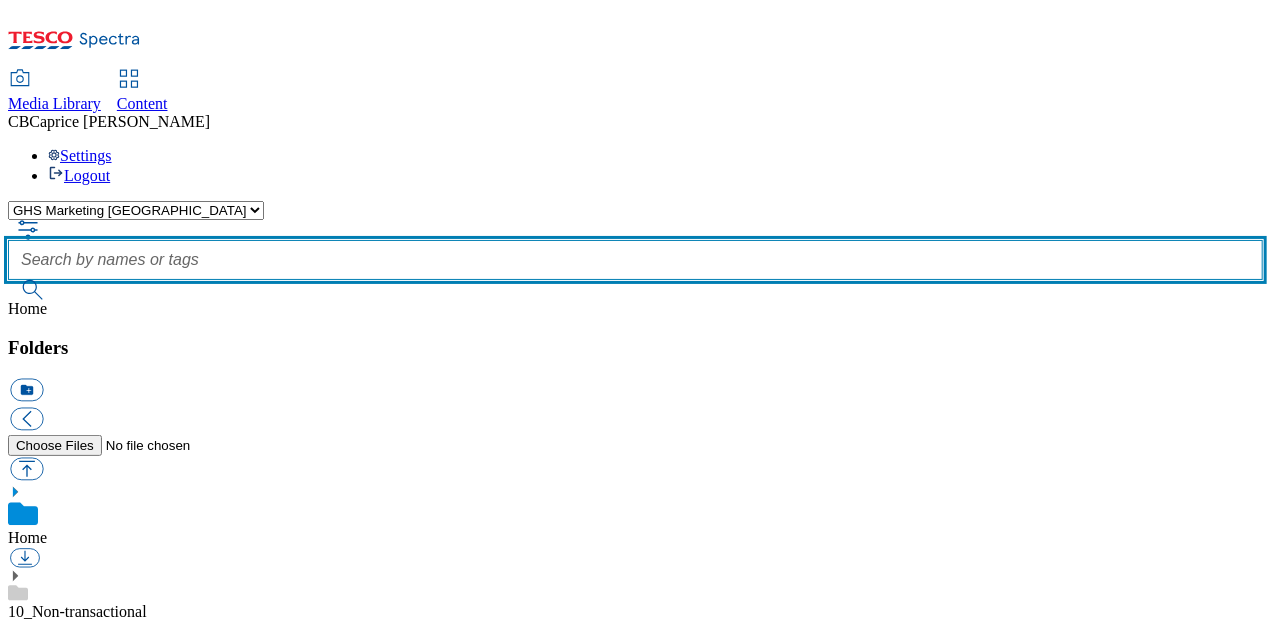 click at bounding box center [635, 260] 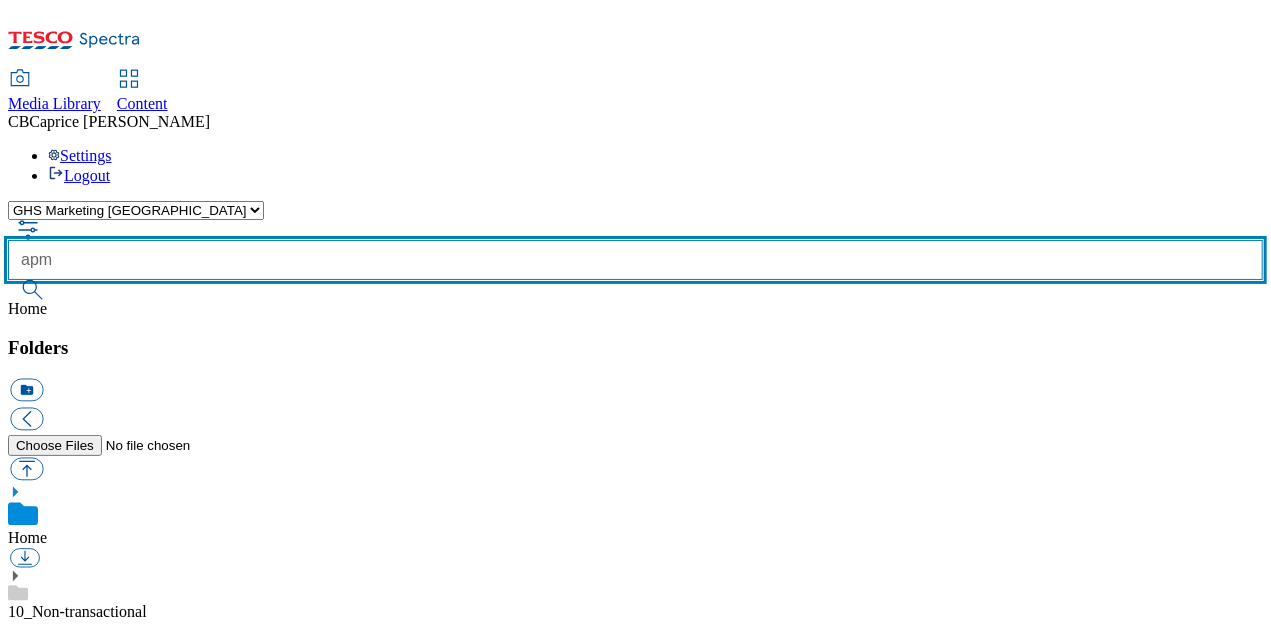 type on "apm" 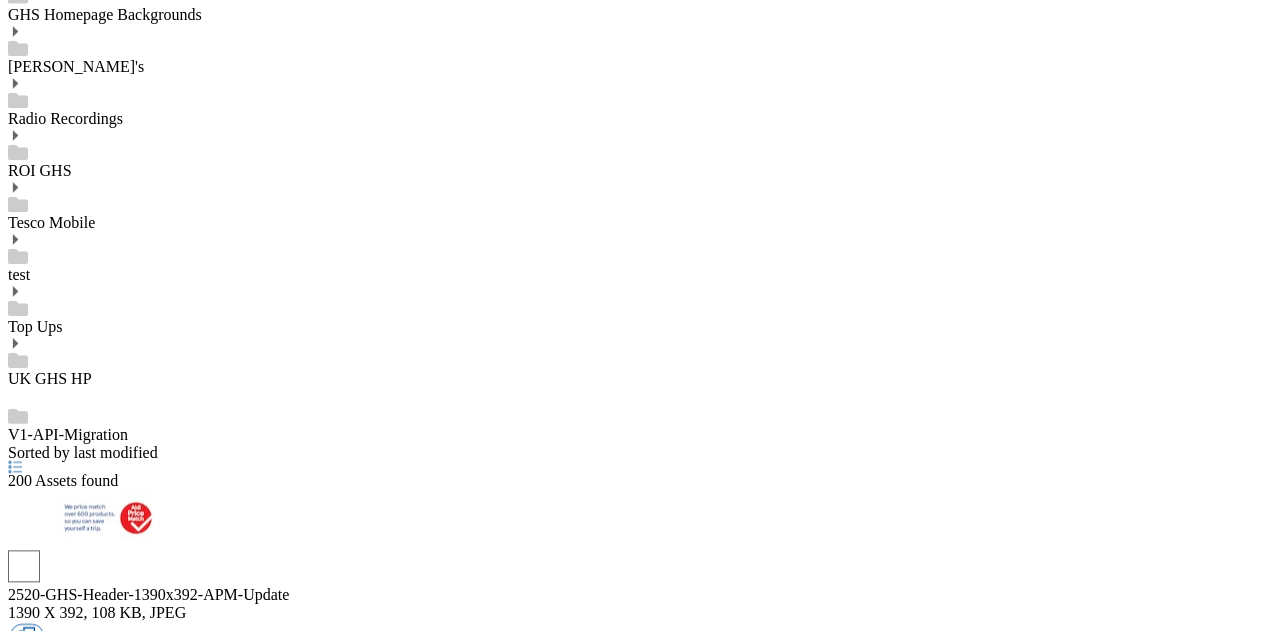 scroll, scrollTop: 1990, scrollLeft: 0, axis: vertical 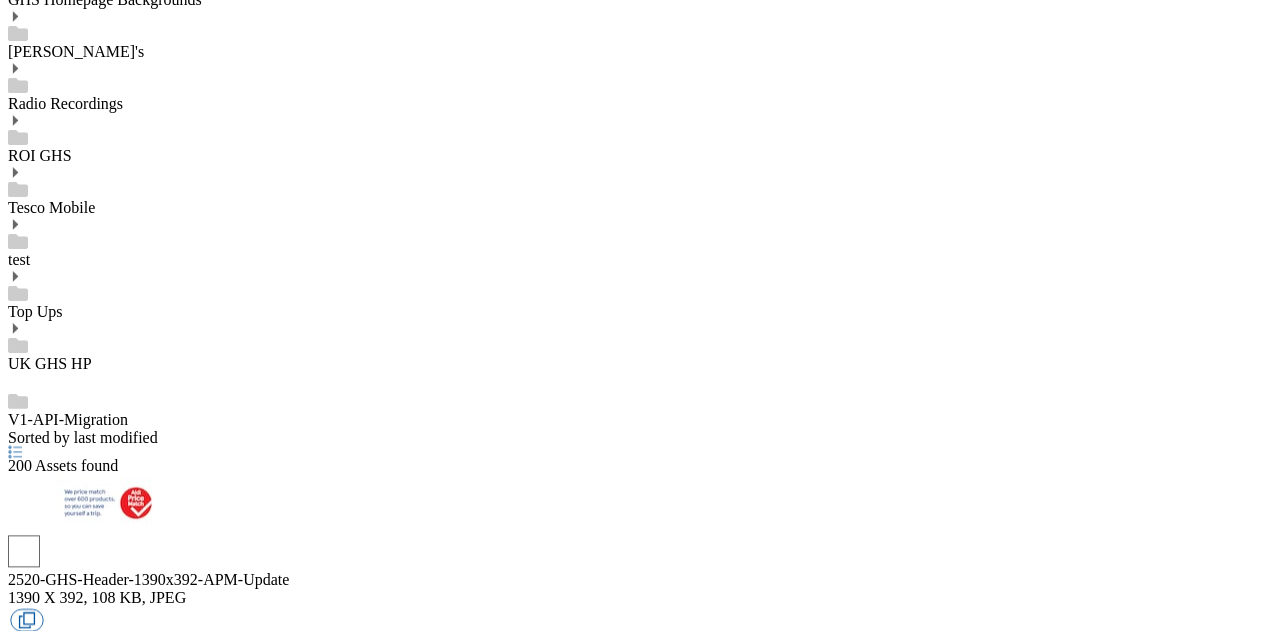 click on "2" at bounding box center (635, 11725) 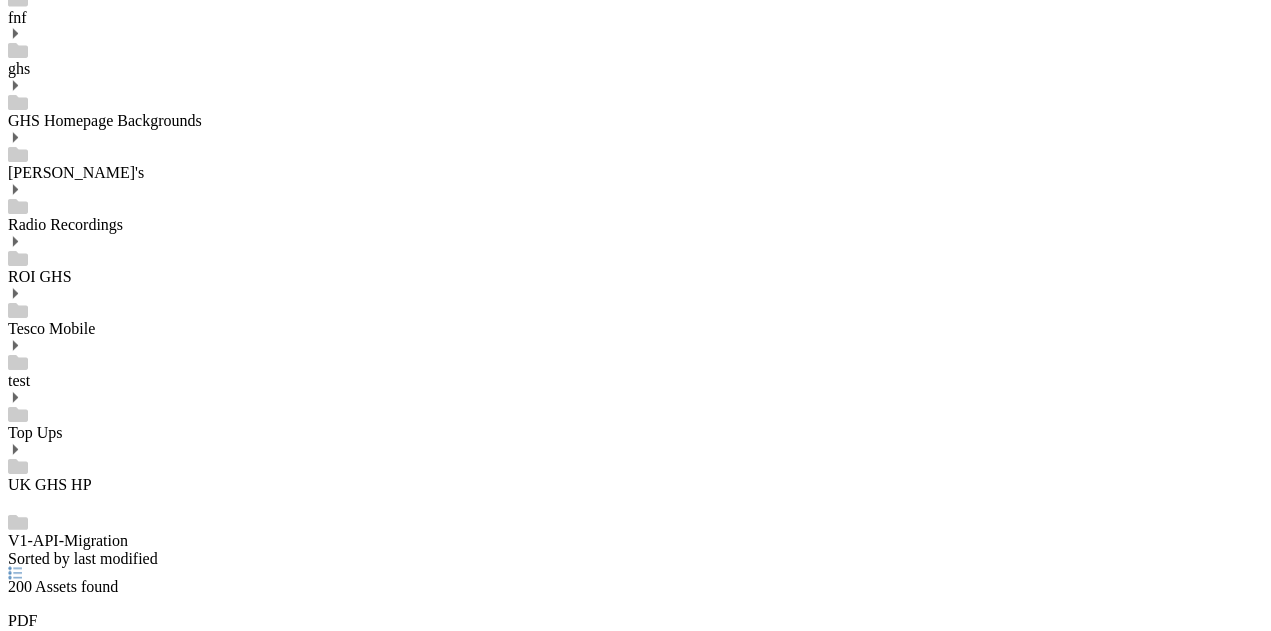scroll, scrollTop: 1990, scrollLeft: 0, axis: vertical 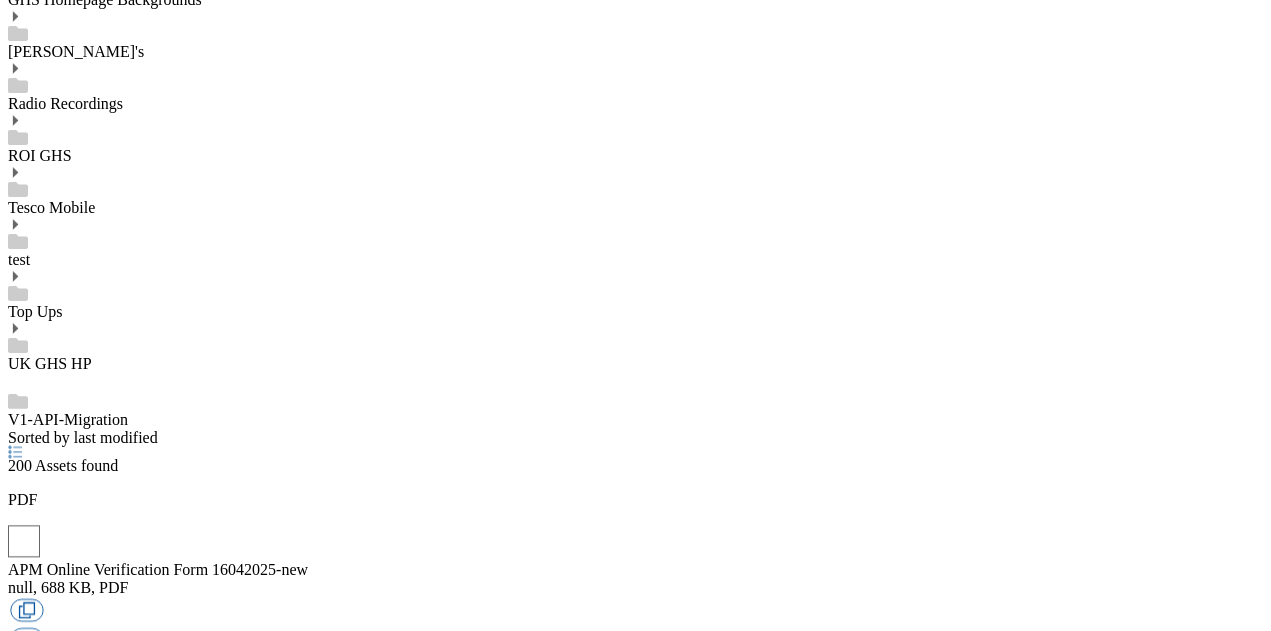 click on "3" at bounding box center (635, 11733) 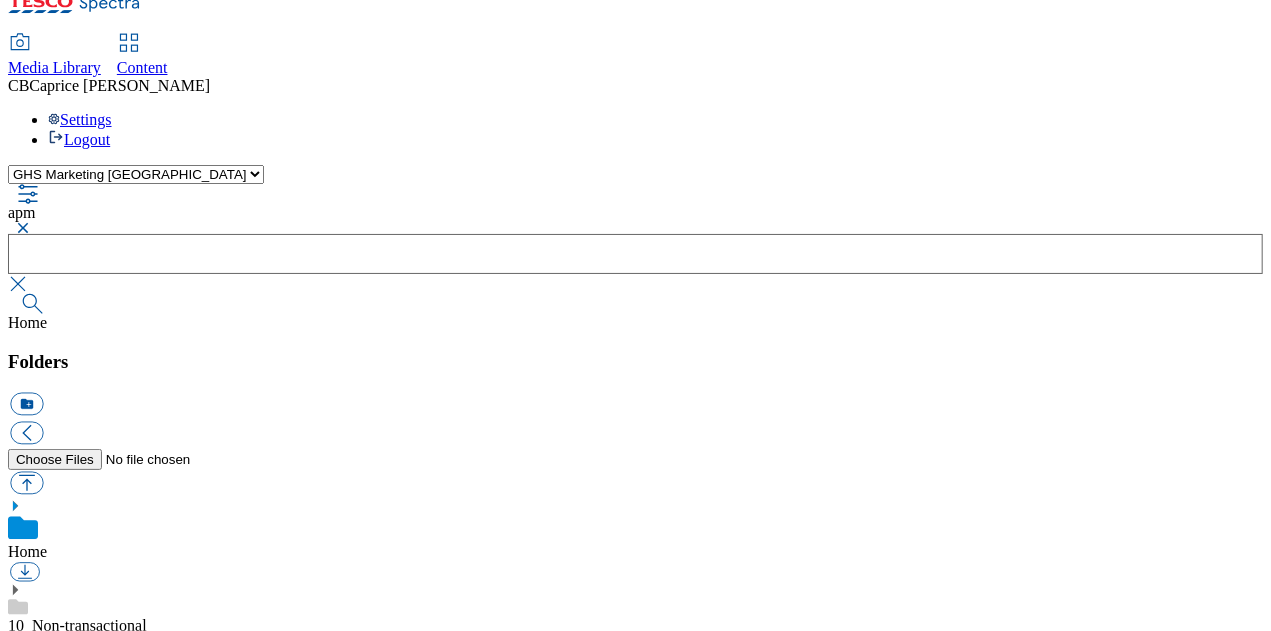 scroll, scrollTop: 0, scrollLeft: 0, axis: both 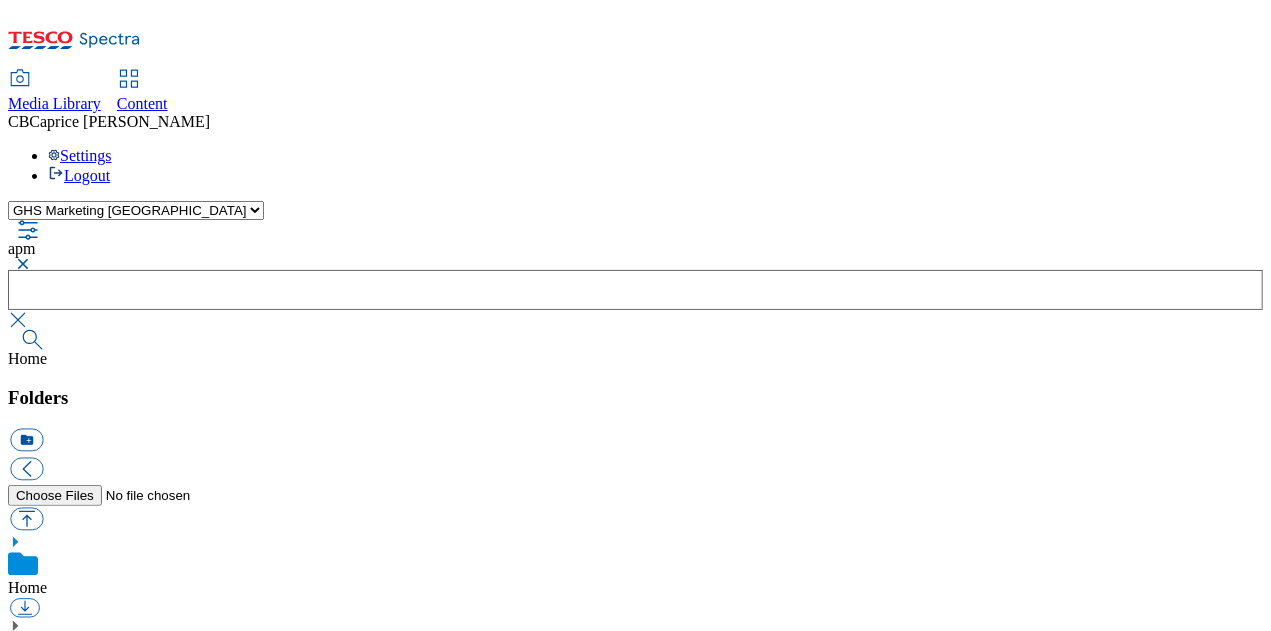 click at bounding box center (20, 264) 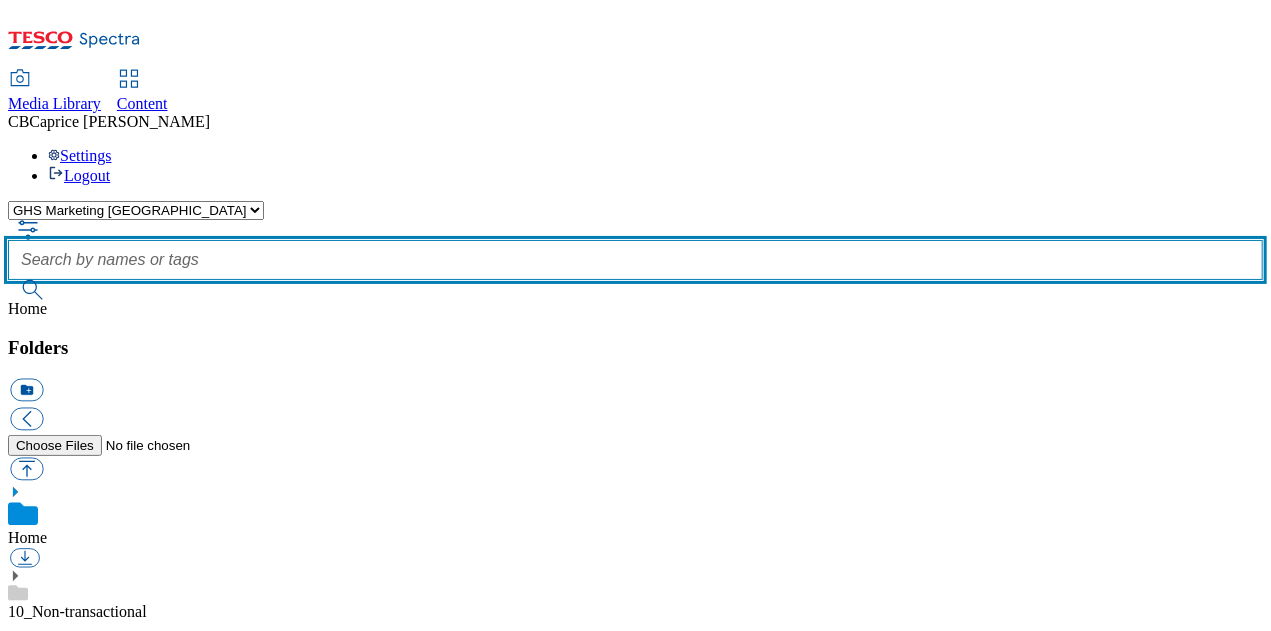 click at bounding box center [635, 260] 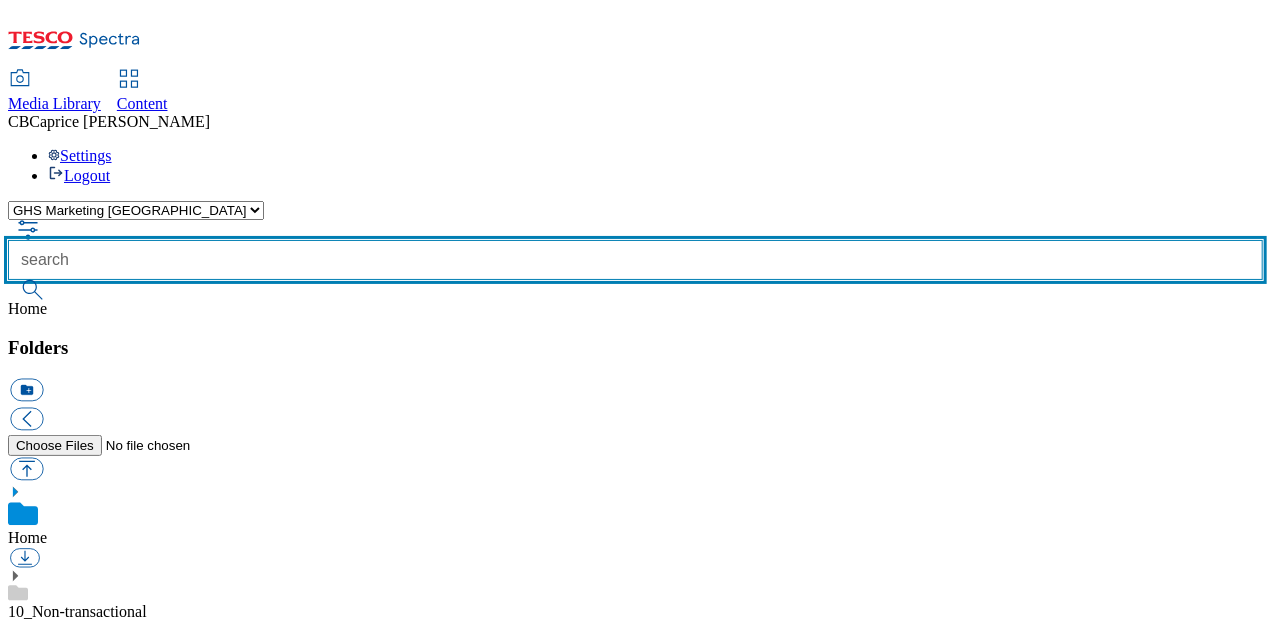 type on "search" 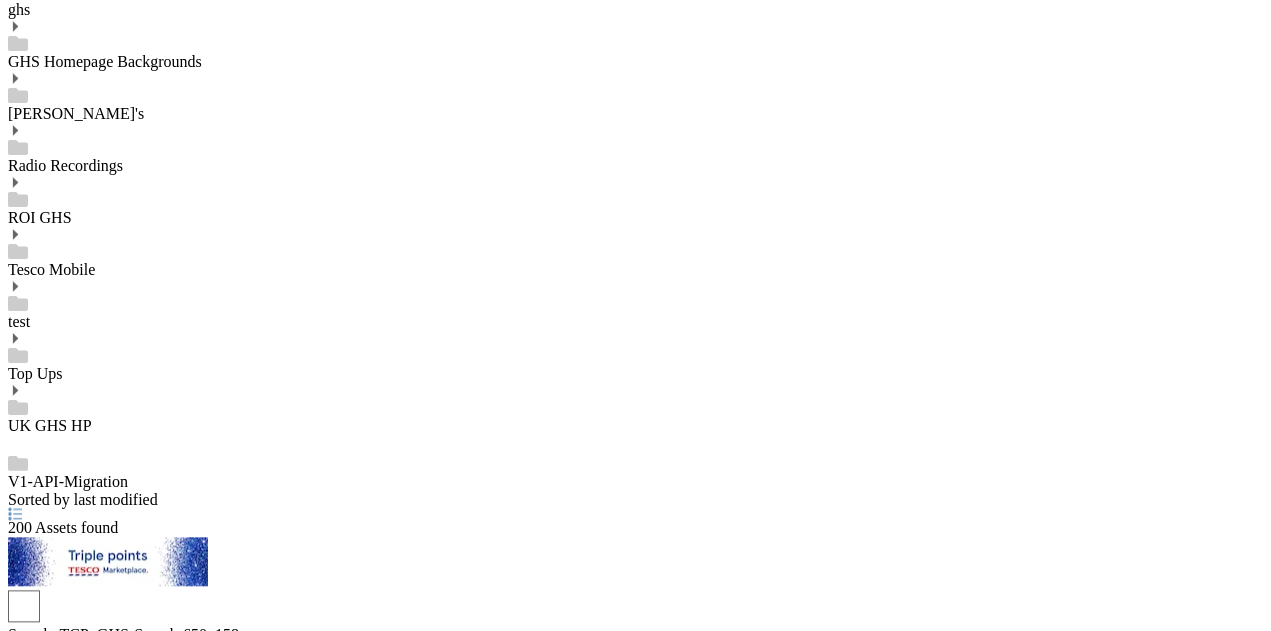 scroll, scrollTop: 1942, scrollLeft: 0, axis: vertical 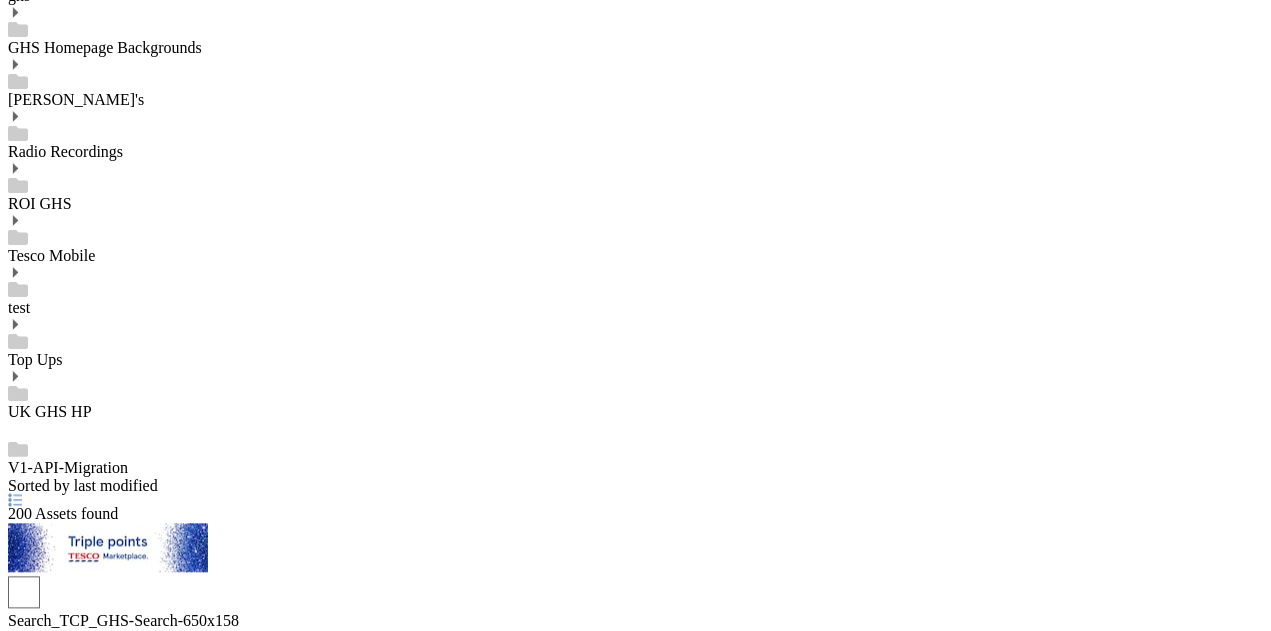 click on "2" at bounding box center [635, 12352] 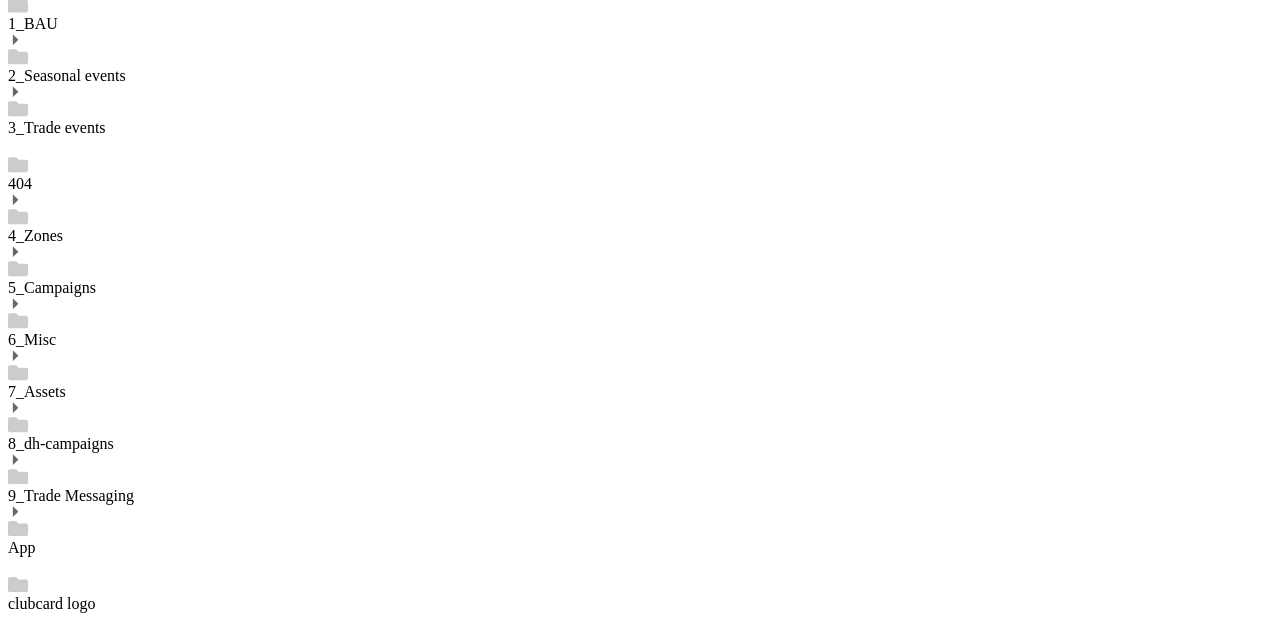 scroll, scrollTop: 953, scrollLeft: 0, axis: vertical 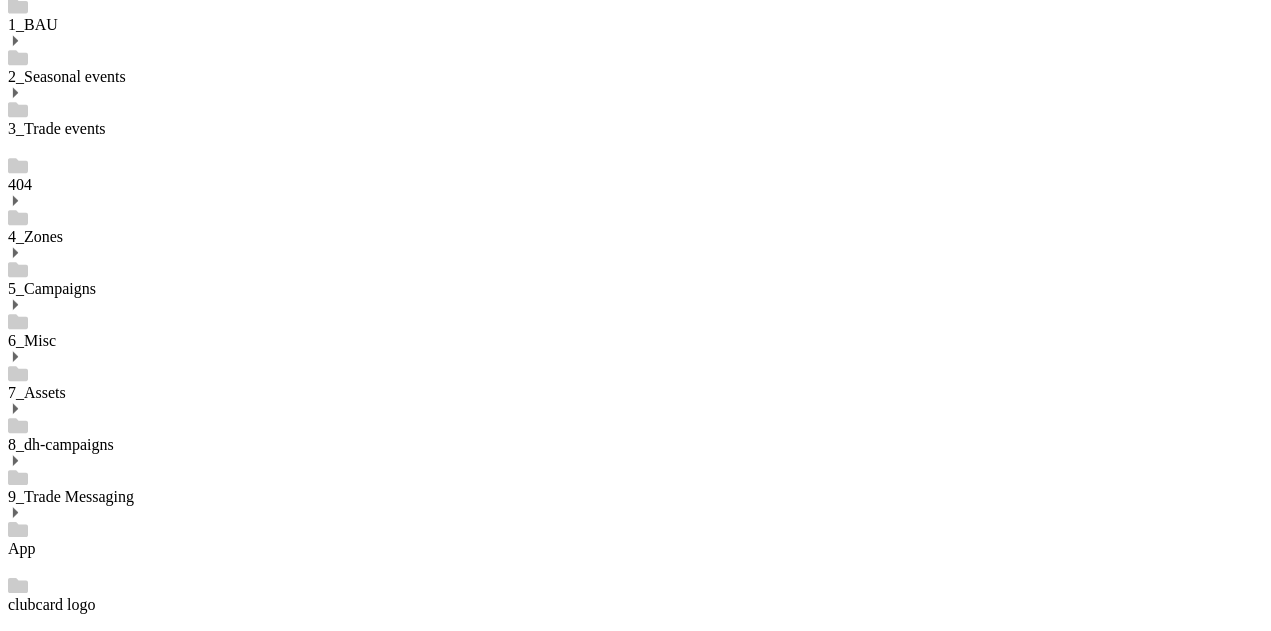 click at bounding box center [108, 8235] 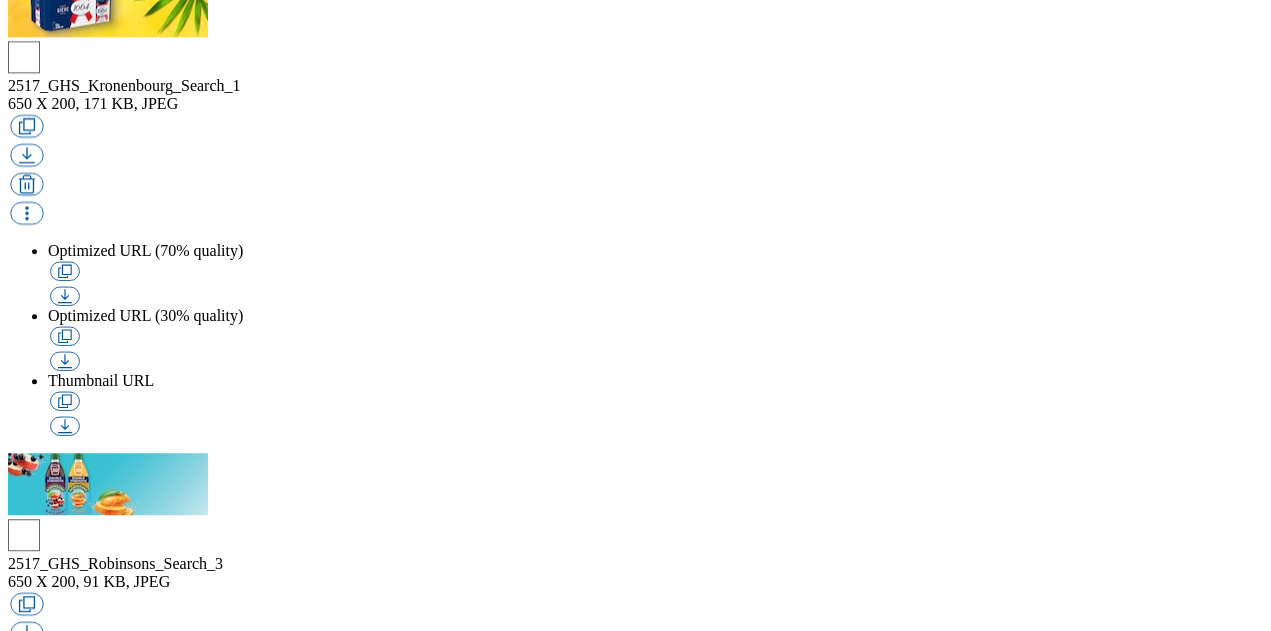 scroll, scrollTop: 2491, scrollLeft: 0, axis: vertical 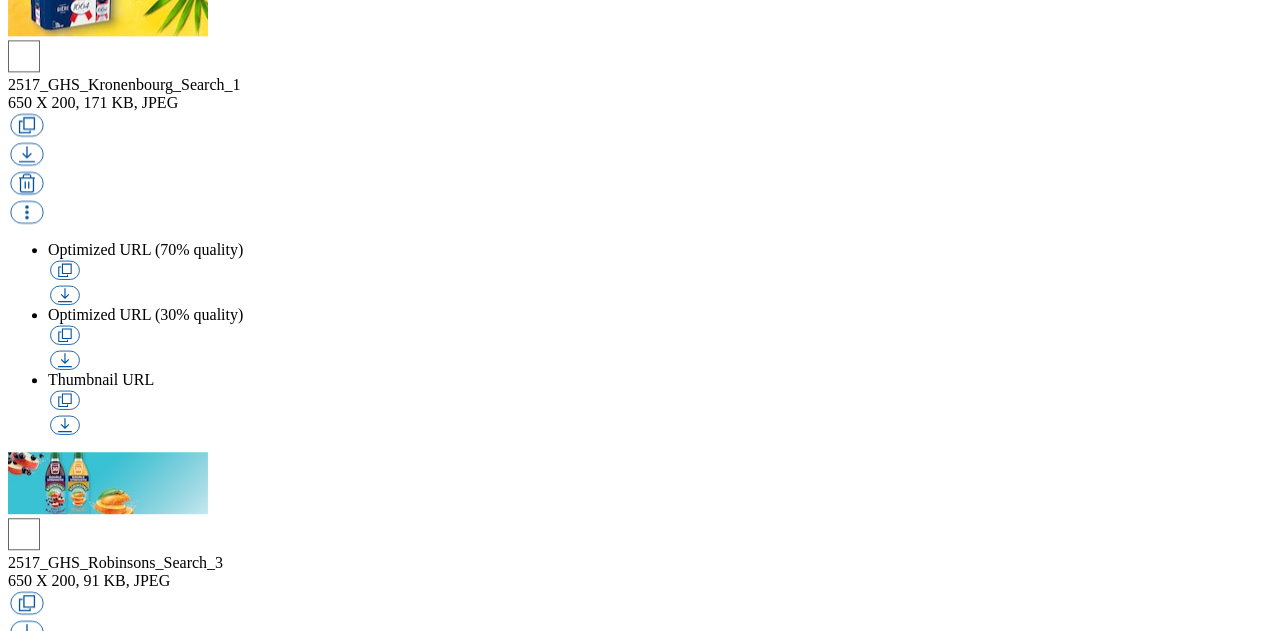 click on "3" at bounding box center [635, 12518] 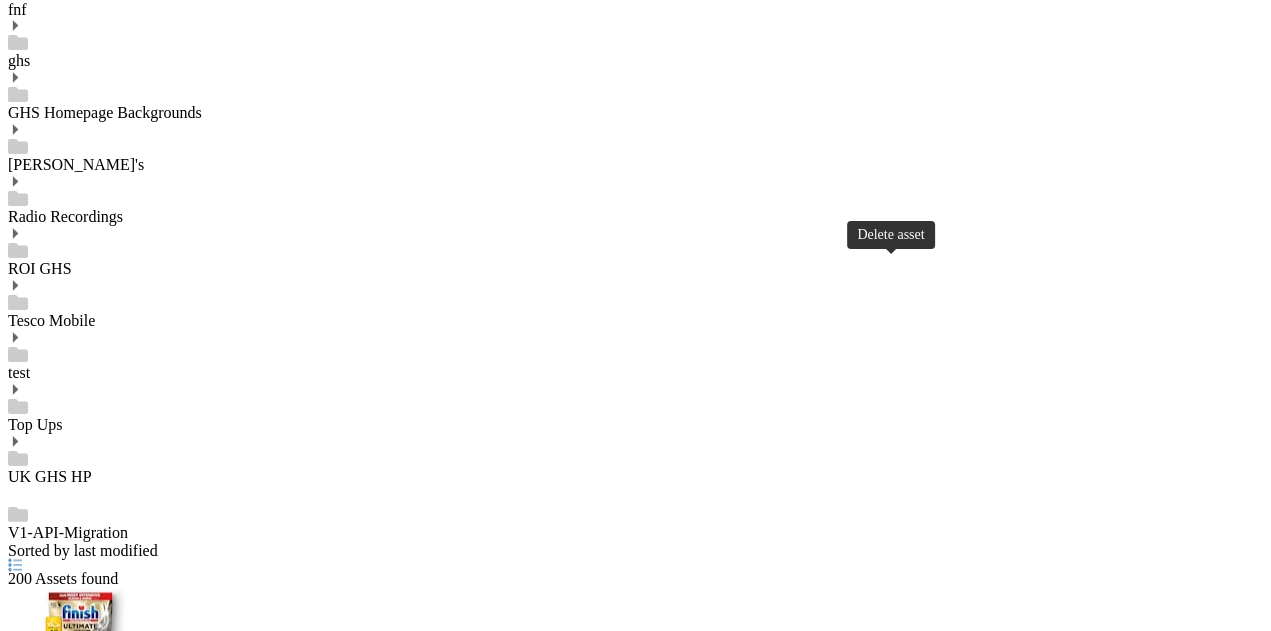 scroll, scrollTop: 1943, scrollLeft: 0, axis: vertical 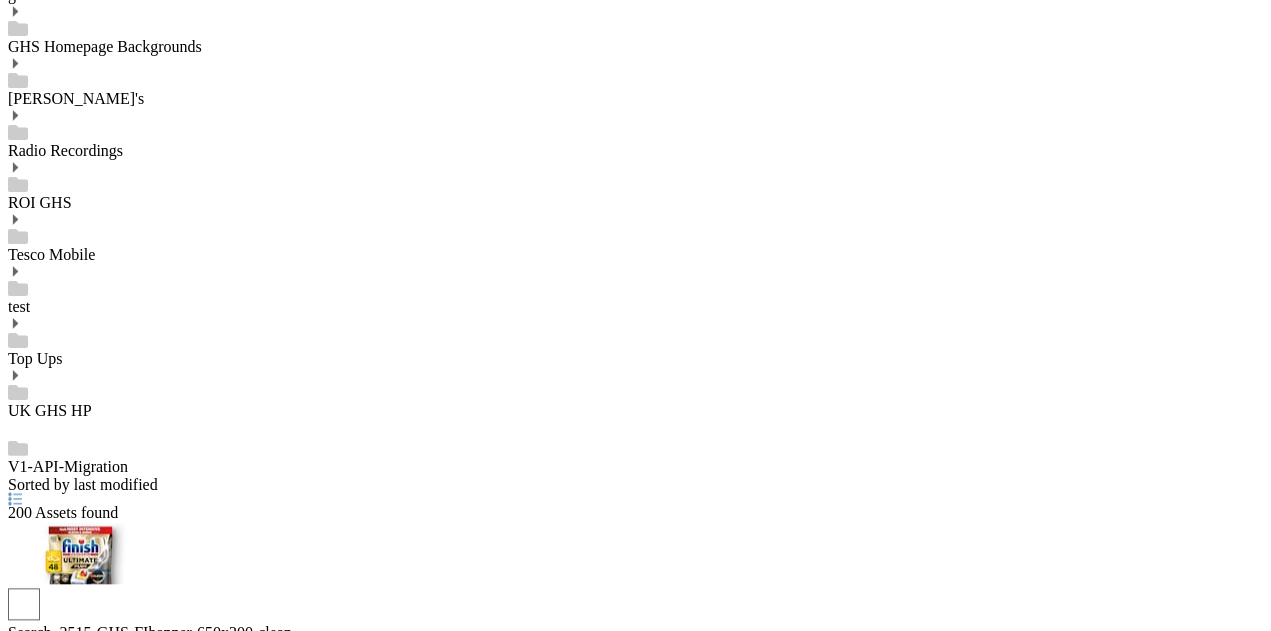 click on "4" at bounding box center [12, 12373] 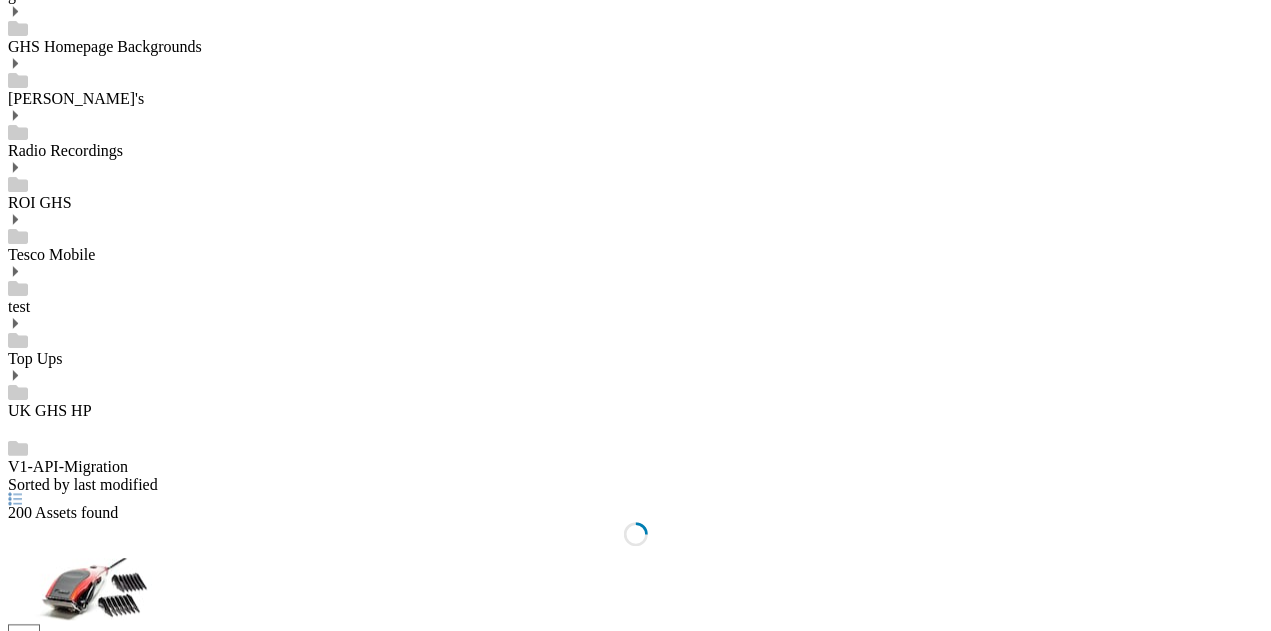 scroll, scrollTop: 0, scrollLeft: 0, axis: both 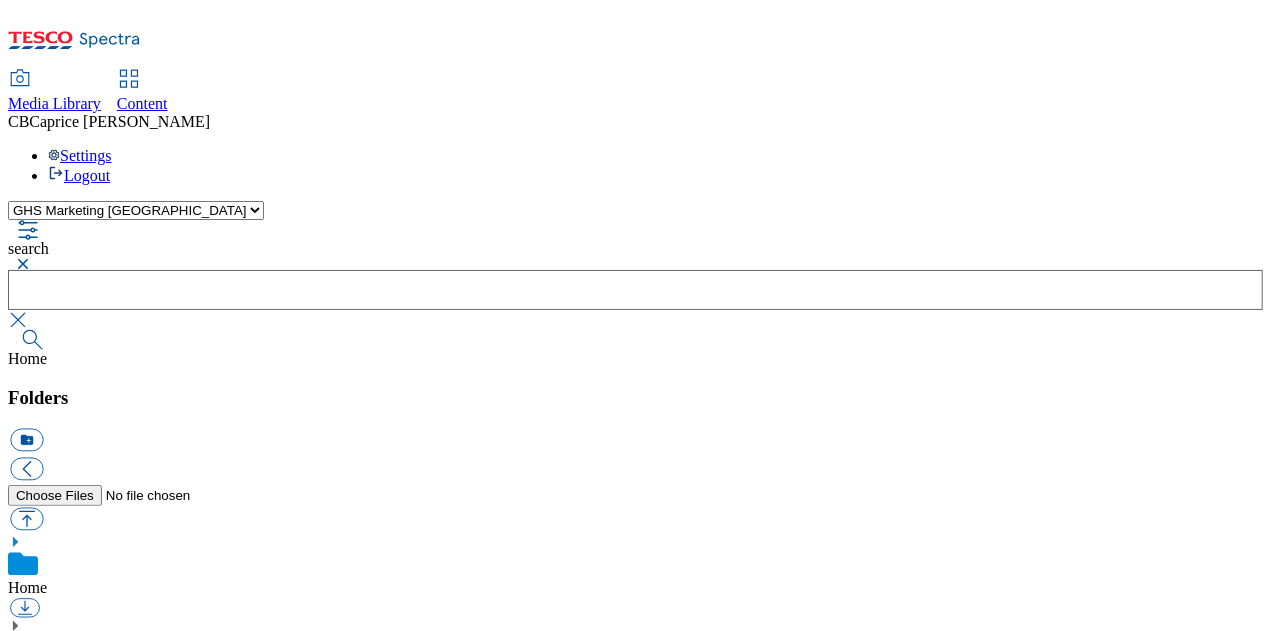 click at bounding box center (20, 264) 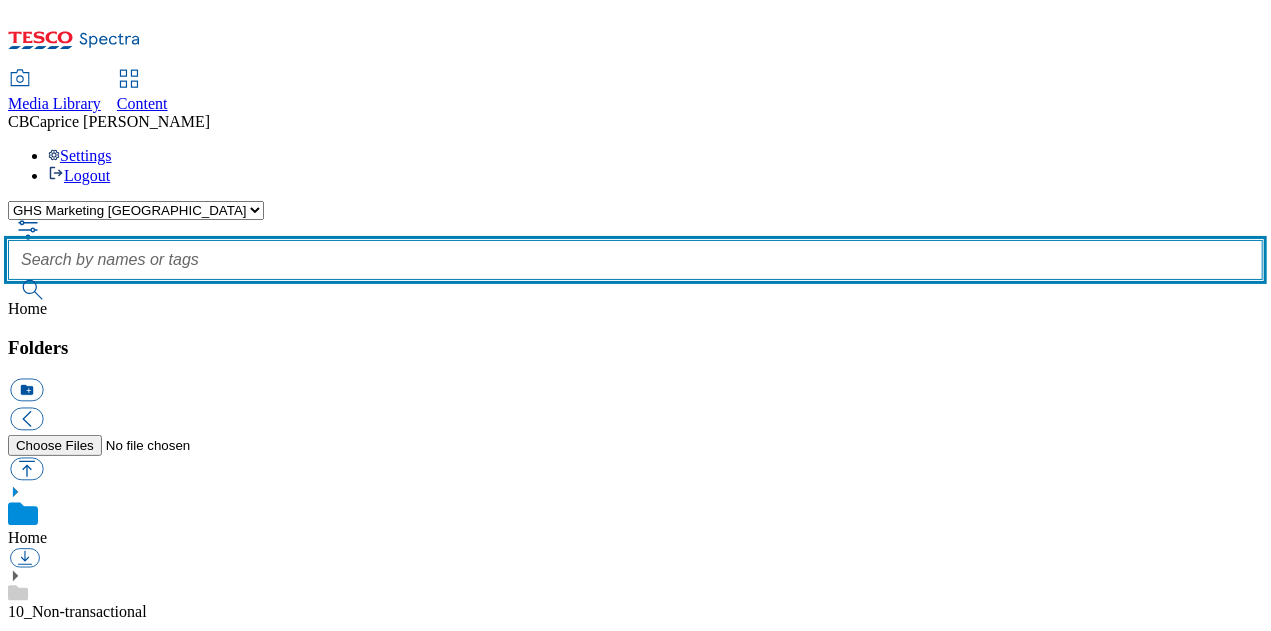 click at bounding box center [635, 260] 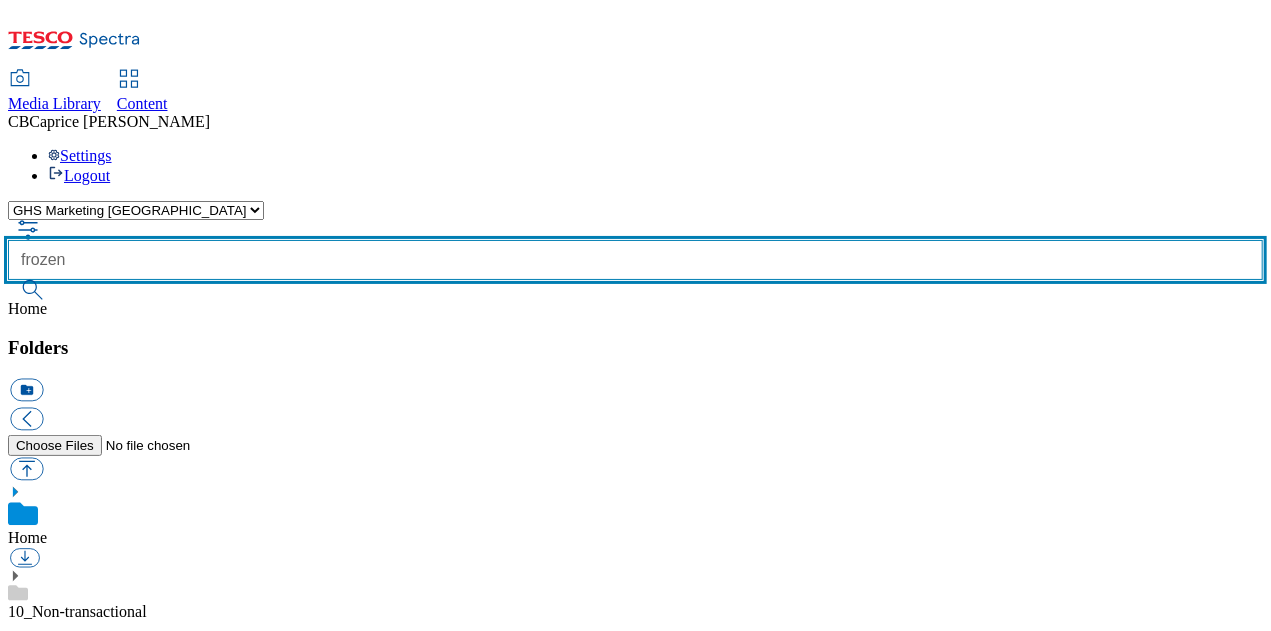 type on "frozen" 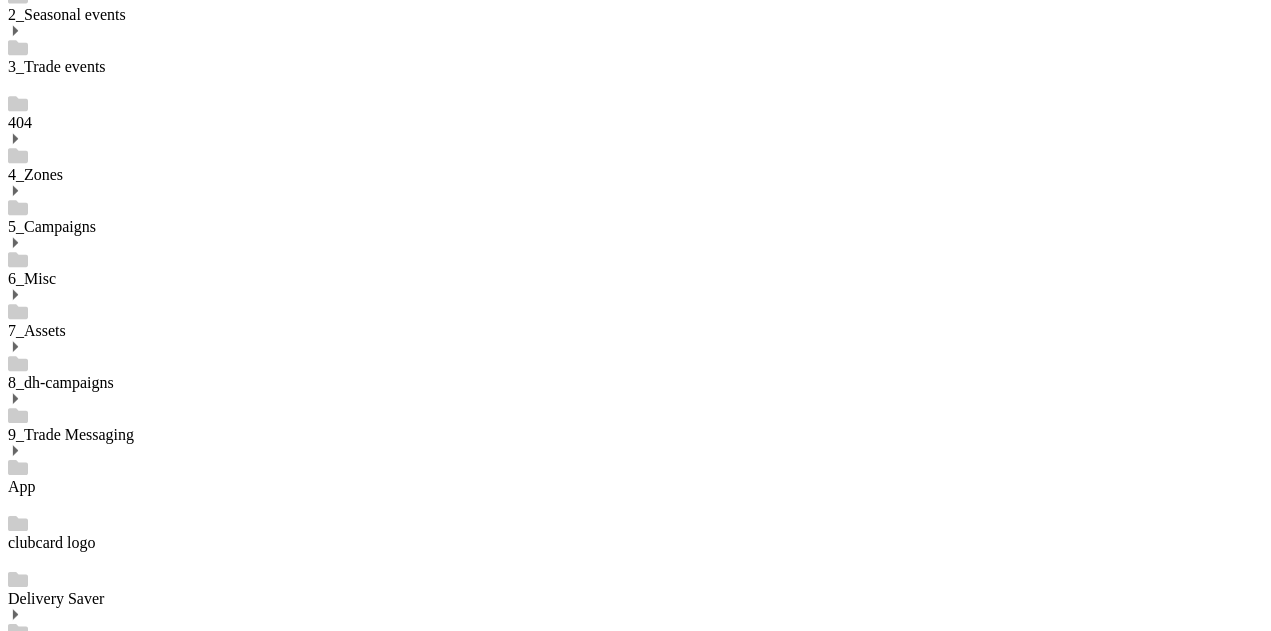 scroll, scrollTop: 1040, scrollLeft: 0, axis: vertical 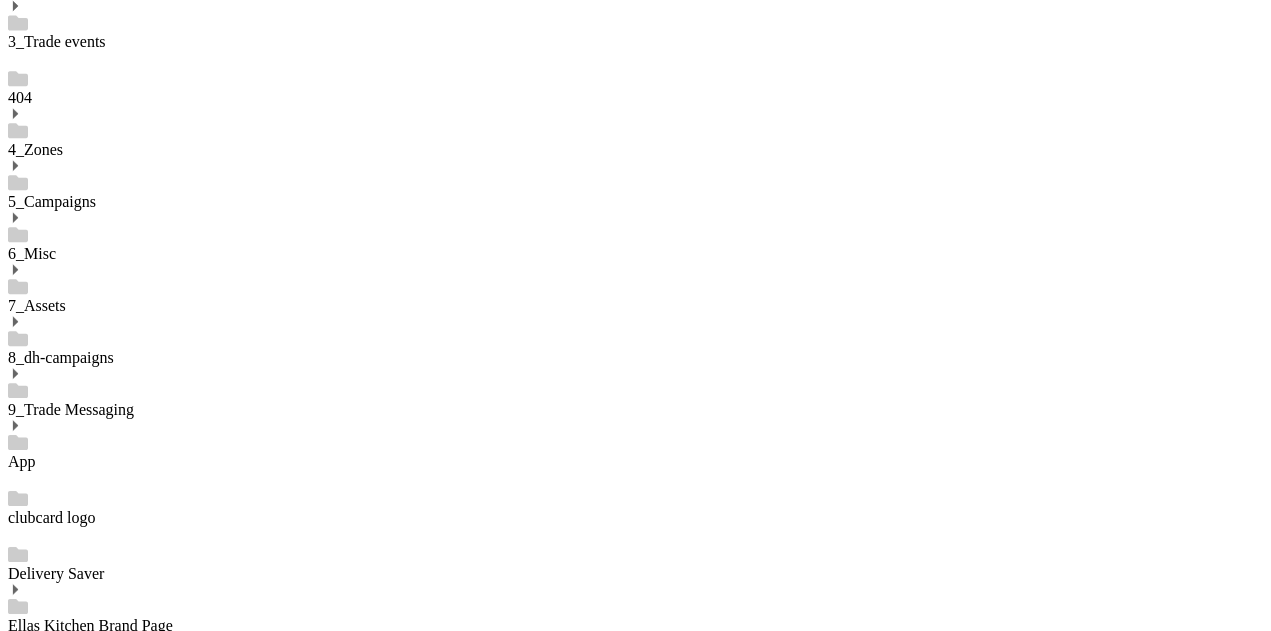 click at bounding box center (108, 8022) 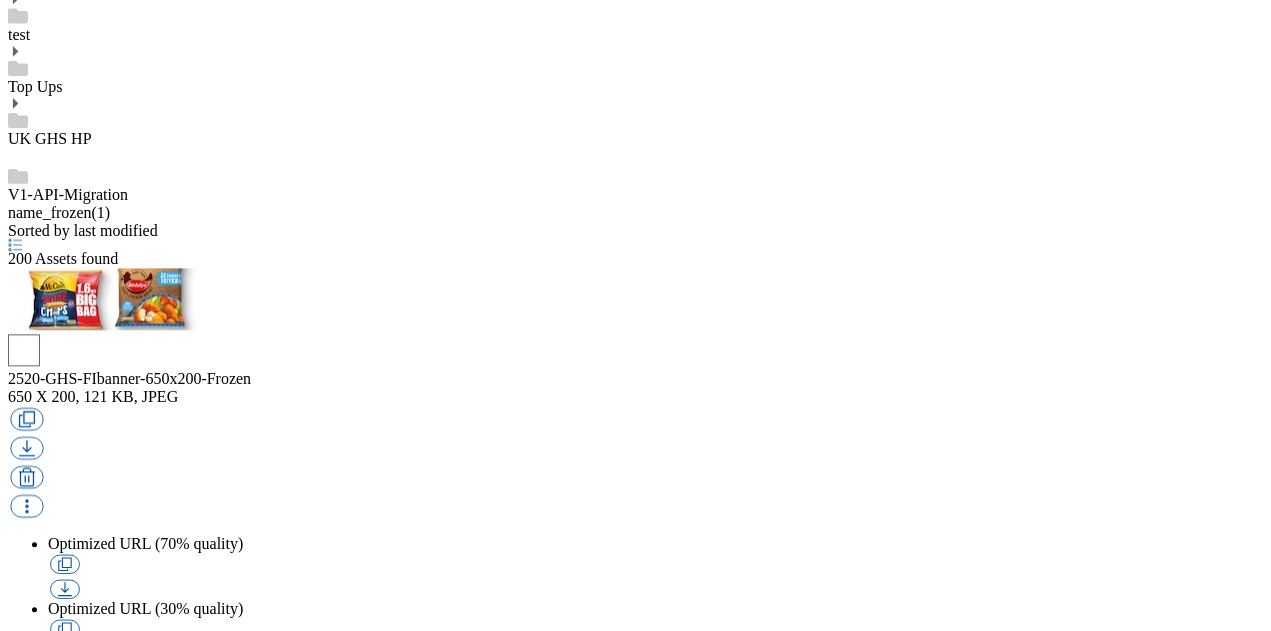 scroll, scrollTop: 2522, scrollLeft: 0, axis: vertical 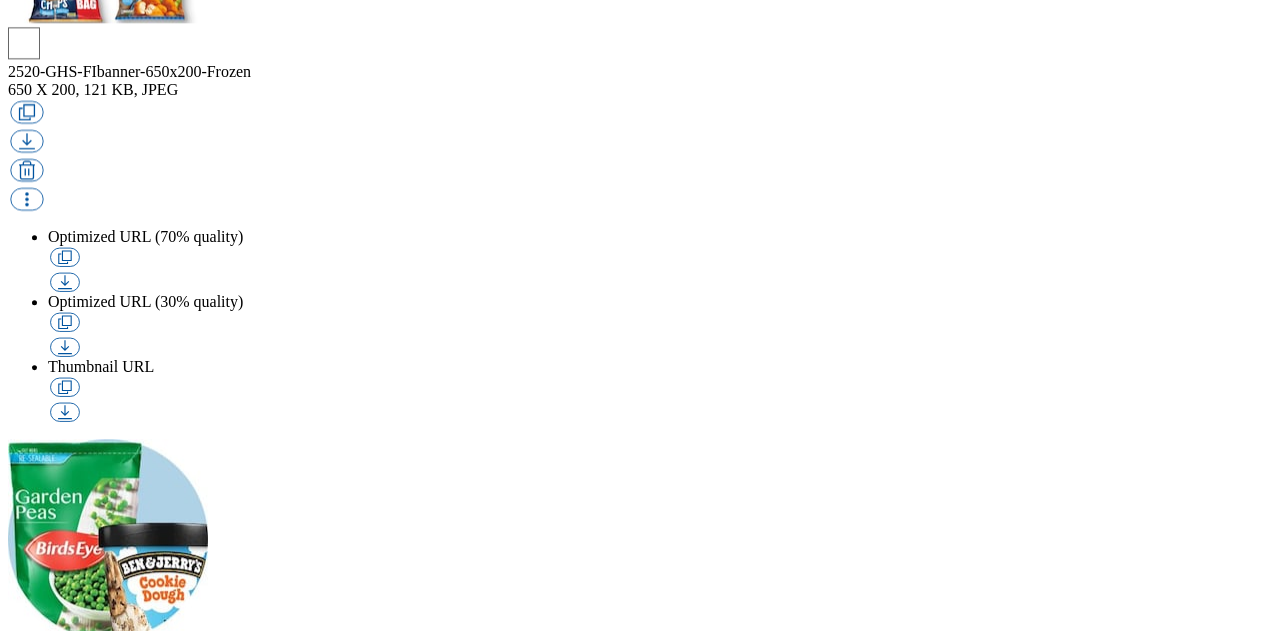 click on "2" at bounding box center (12, 13735) 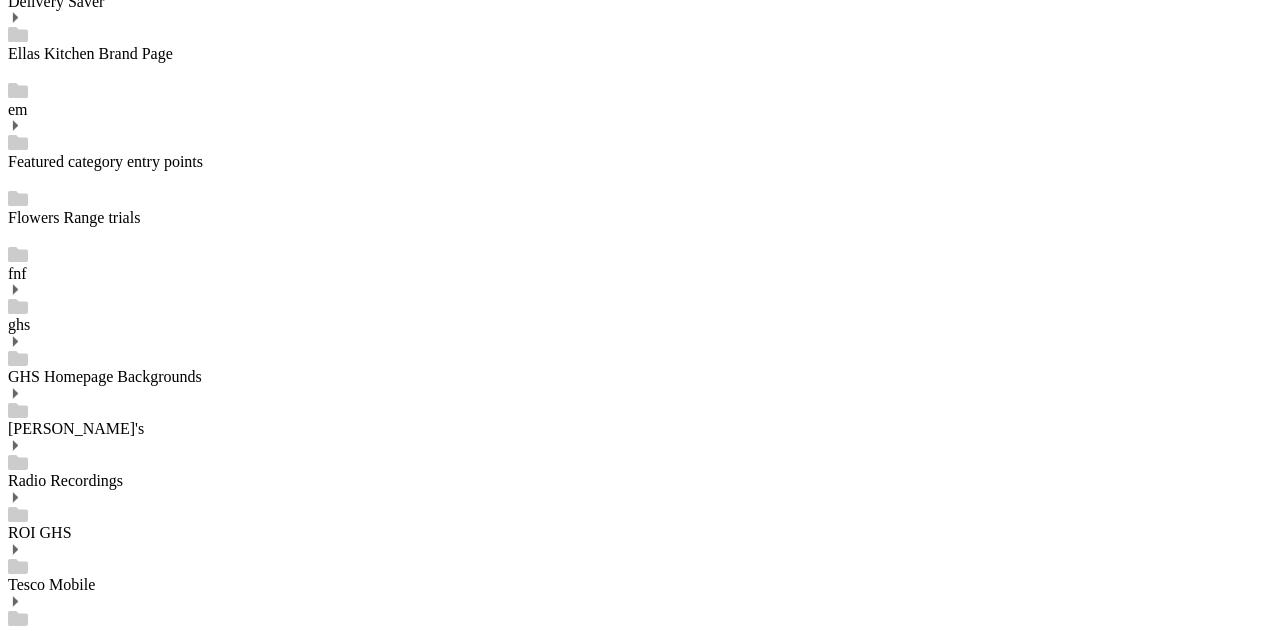 scroll, scrollTop: 1990, scrollLeft: 0, axis: vertical 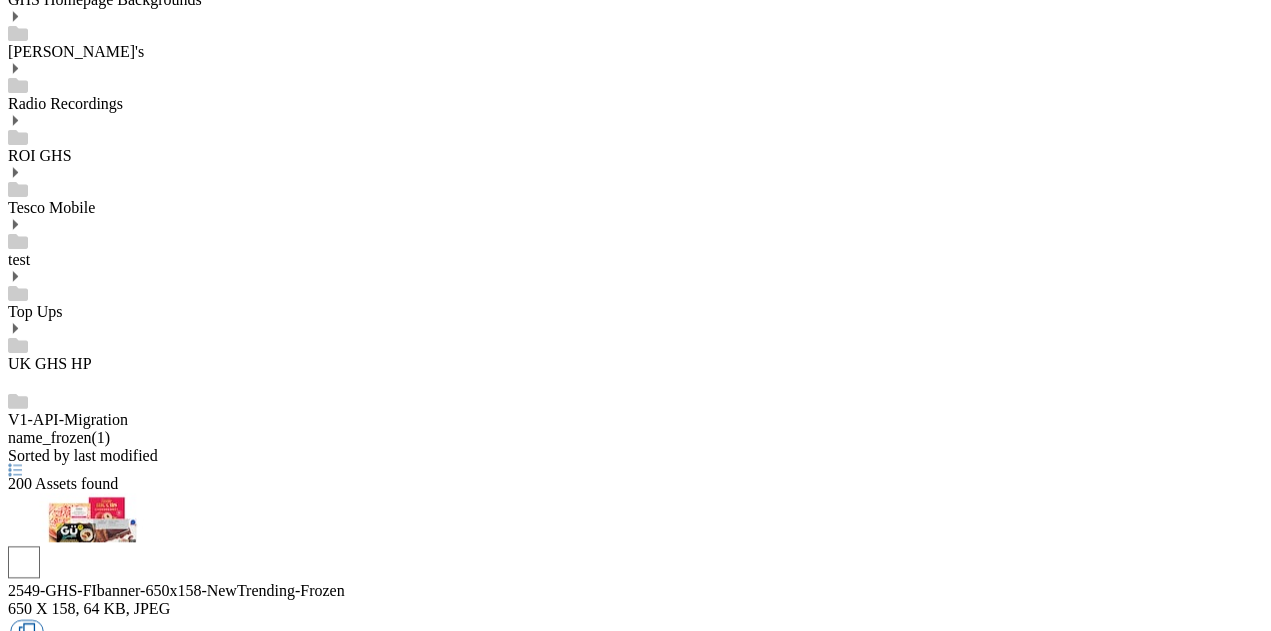 click on "3" at bounding box center [12, 13799] 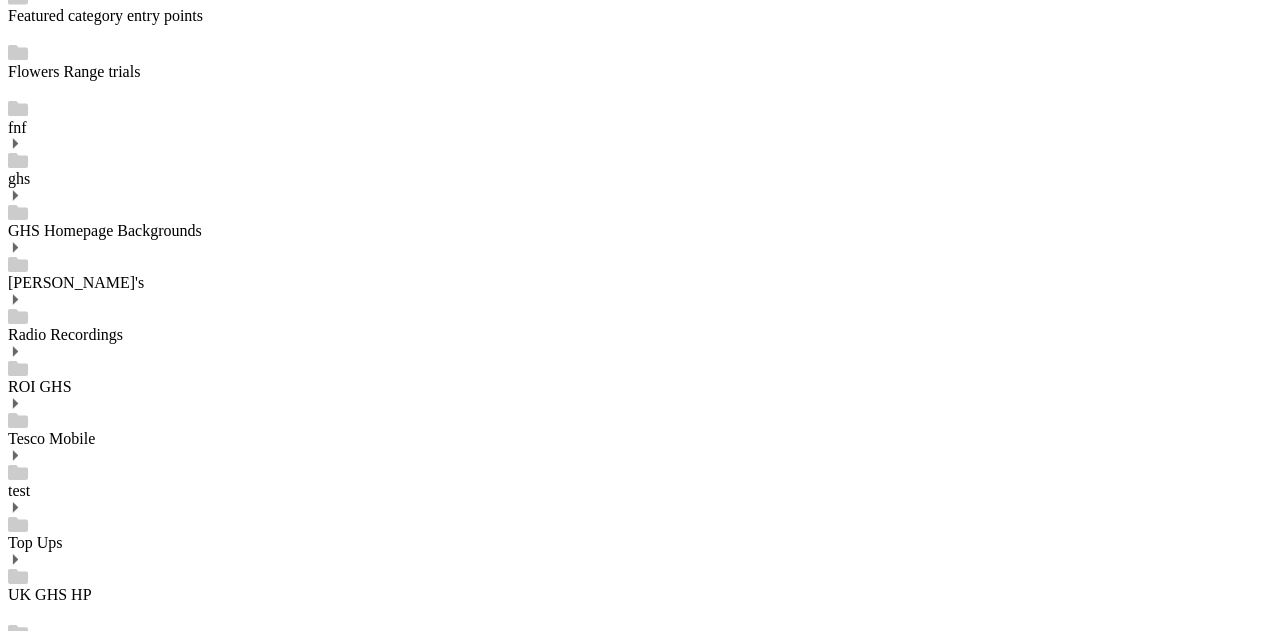 scroll, scrollTop: 1990, scrollLeft: 0, axis: vertical 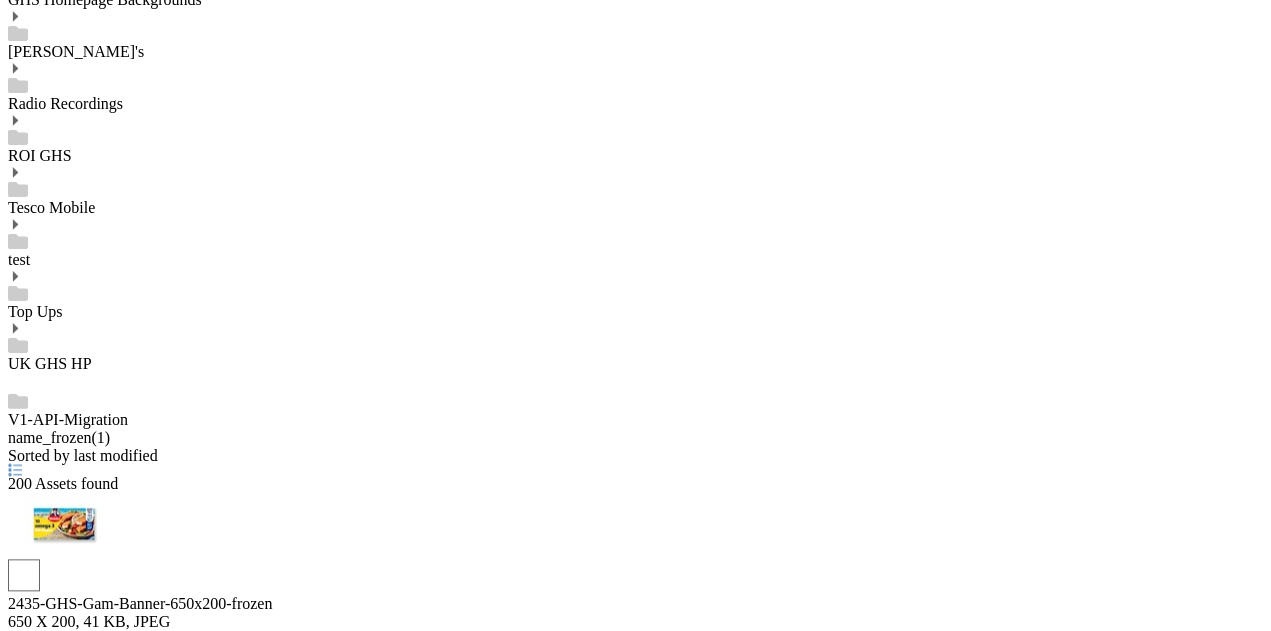 click on "4" at bounding box center (12, 13506) 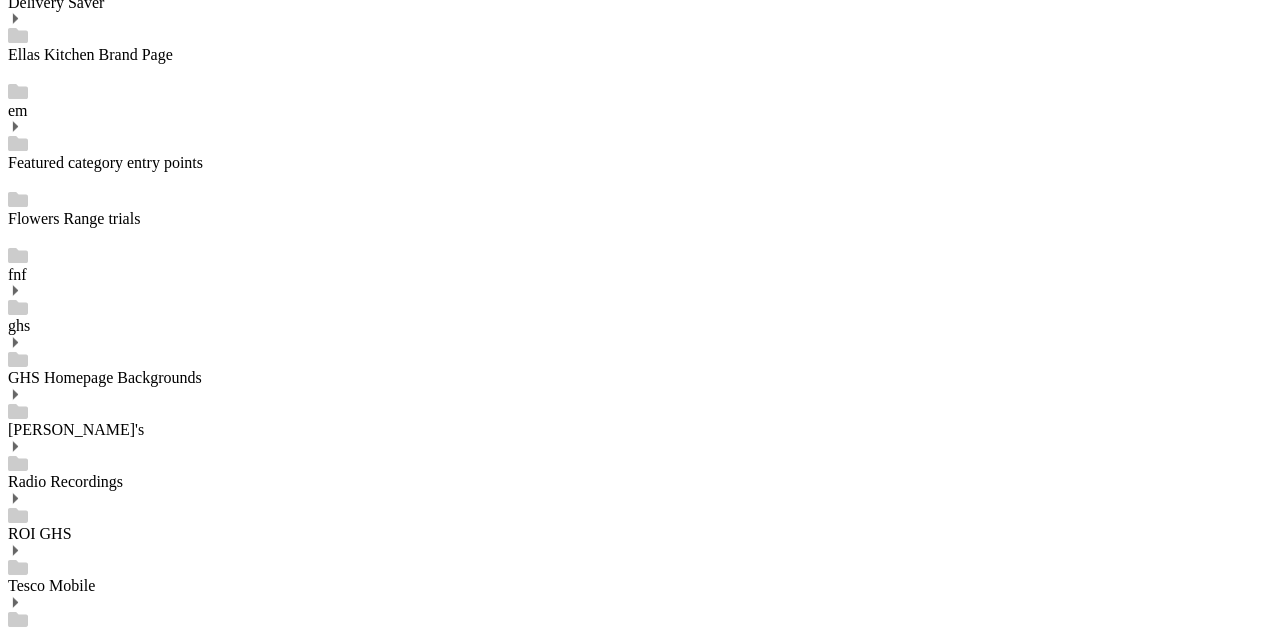 scroll, scrollTop: 1990, scrollLeft: 0, axis: vertical 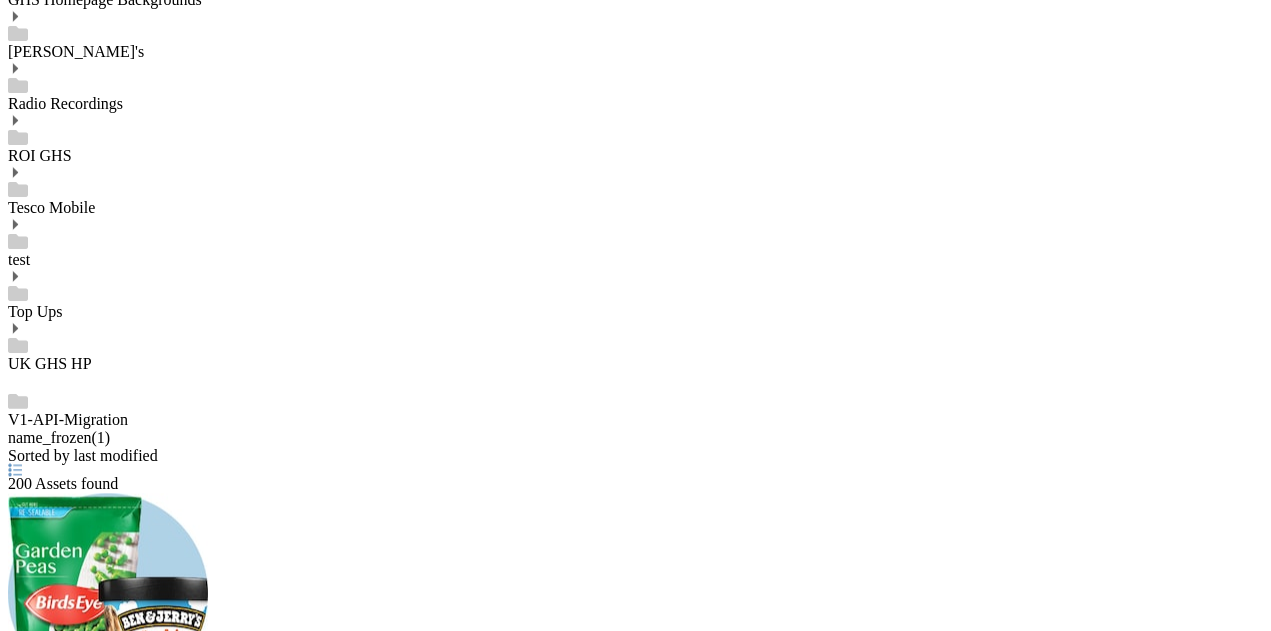 click on "5" at bounding box center (635, 14205) 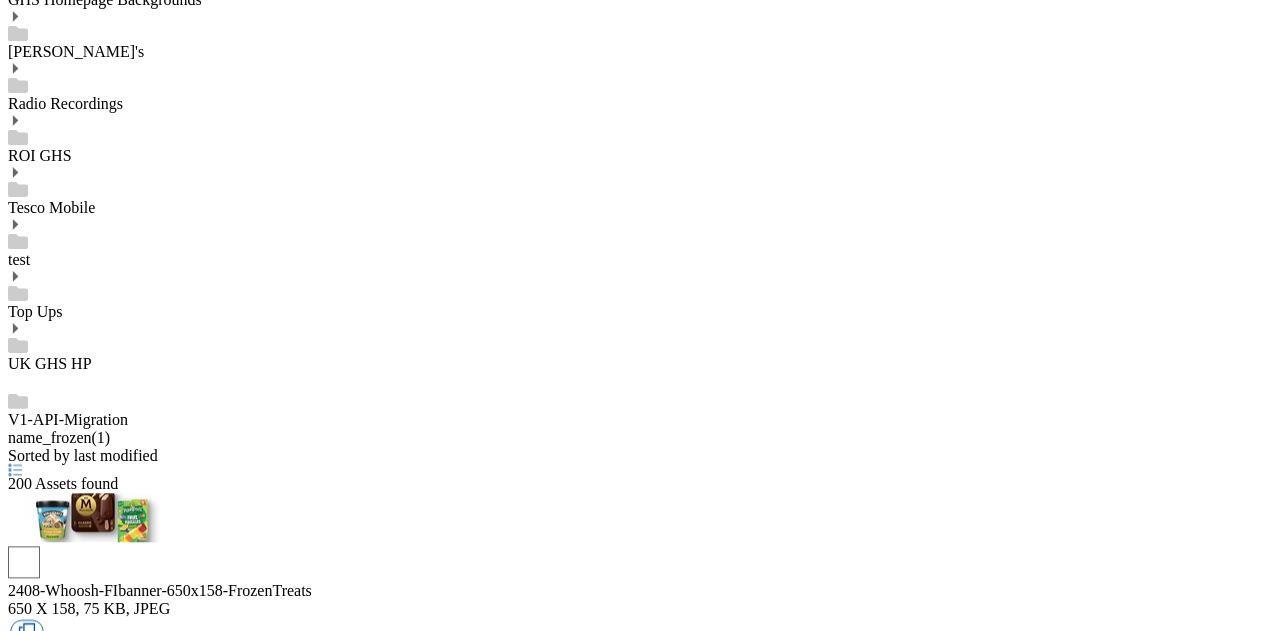 click on "Icons icon_account       icon_add       icon_backward_link     icon_basket             icon_benefits     icon_calculators                   icon_camera       icon_clear         icon_close       icon_comments       icon_contract     icon_coupons                           icon_date_picker           icon_delivery_slot           icon_download         icon_email       icon_error           icon_expand     icon_external_link         icon_fast_forward       icon_favourites     icon_feedback         icon_forward_link     icon_grid_view           icon_guides       icon_help_and_support               icon_home     icon_information         icon_list_view               icon_lists                 icon_location             icon_maximise                   icon_menu         icon_microphone             icon_minimise                   icon_mobile         icon_mute         icon_opening_times       icon_orders       icon_pause       icon_play     icon_points         icon_print             icon_question" at bounding box center (635, 6392) 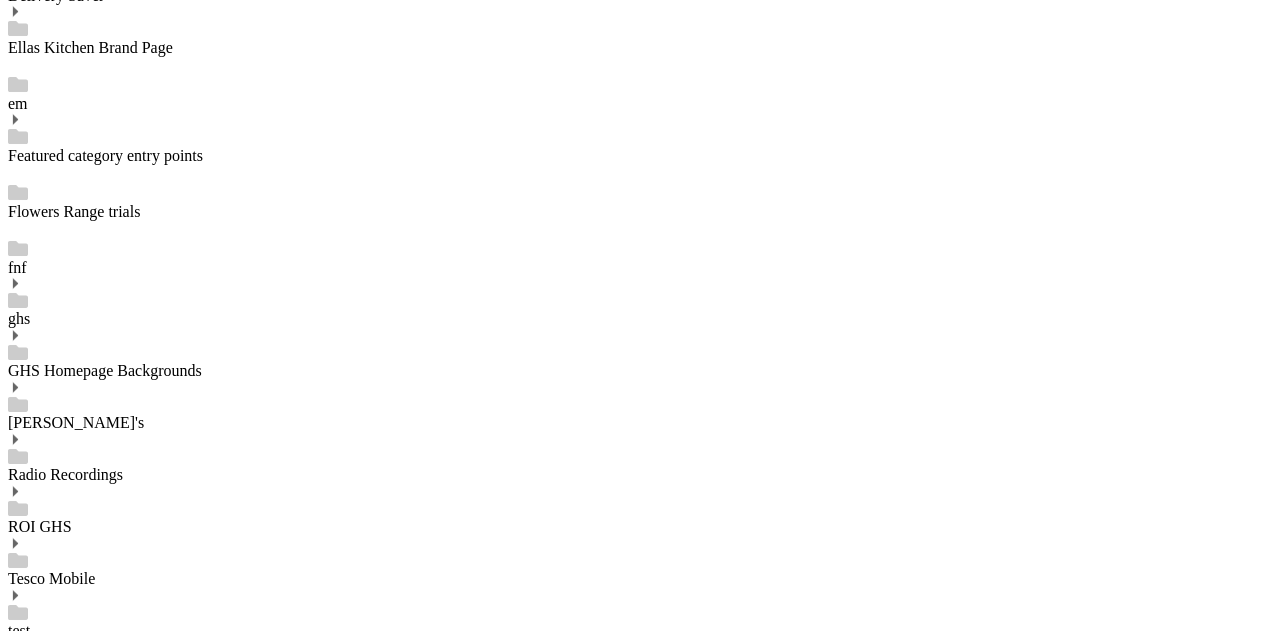 scroll, scrollTop: 1990, scrollLeft: 0, axis: vertical 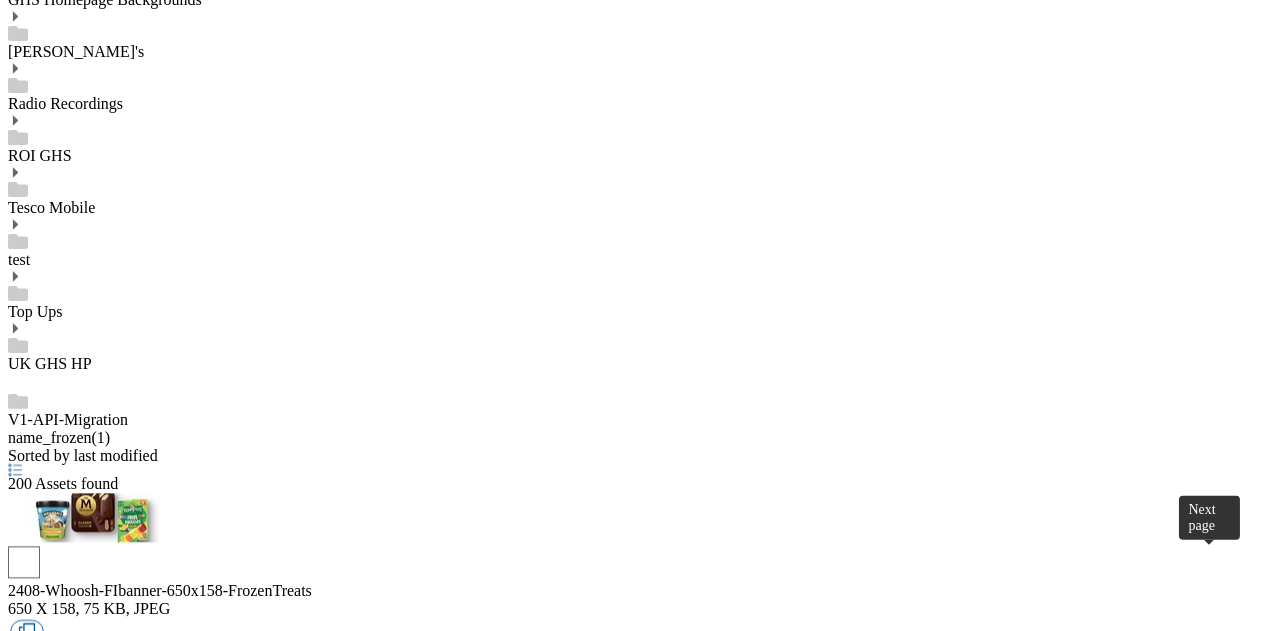 click at bounding box center [26, 14750] 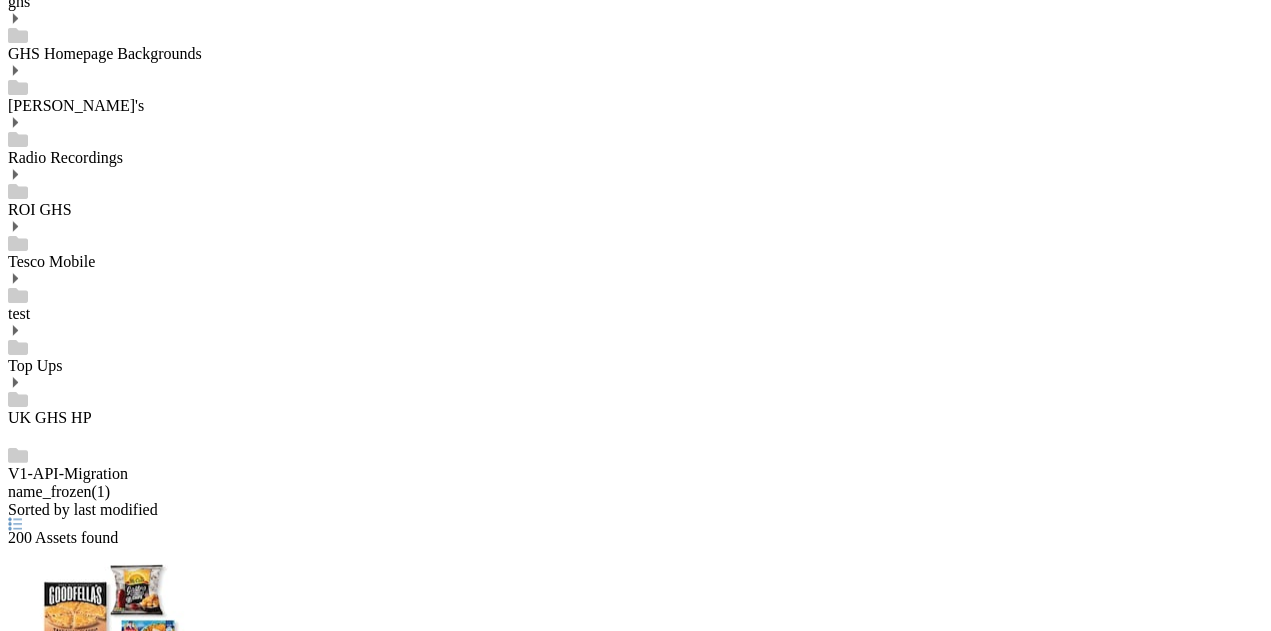 scroll, scrollTop: 1934, scrollLeft: 0, axis: vertical 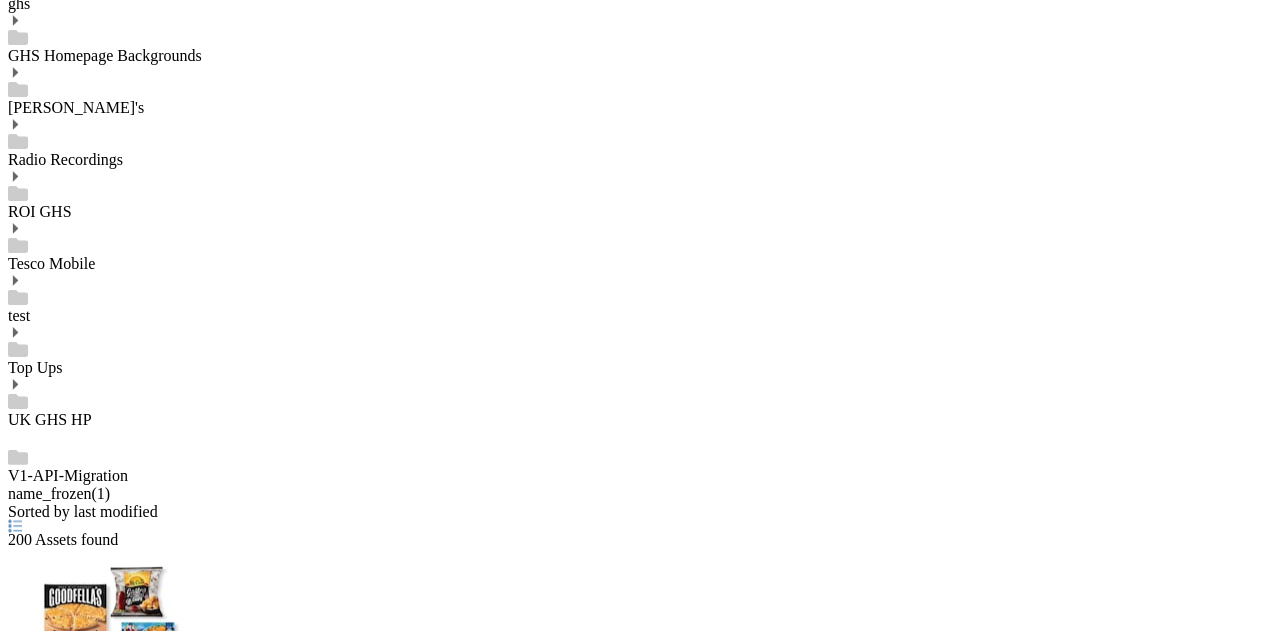 click on "8" at bounding box center [635, 13676] 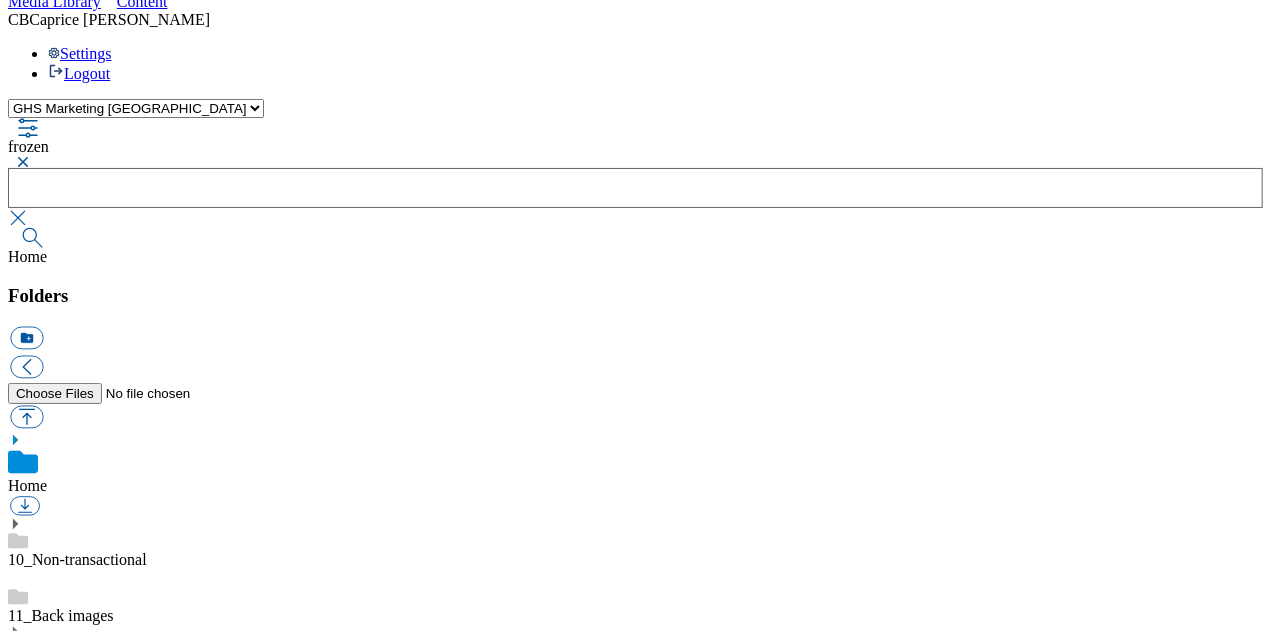 scroll, scrollTop: 0, scrollLeft: 0, axis: both 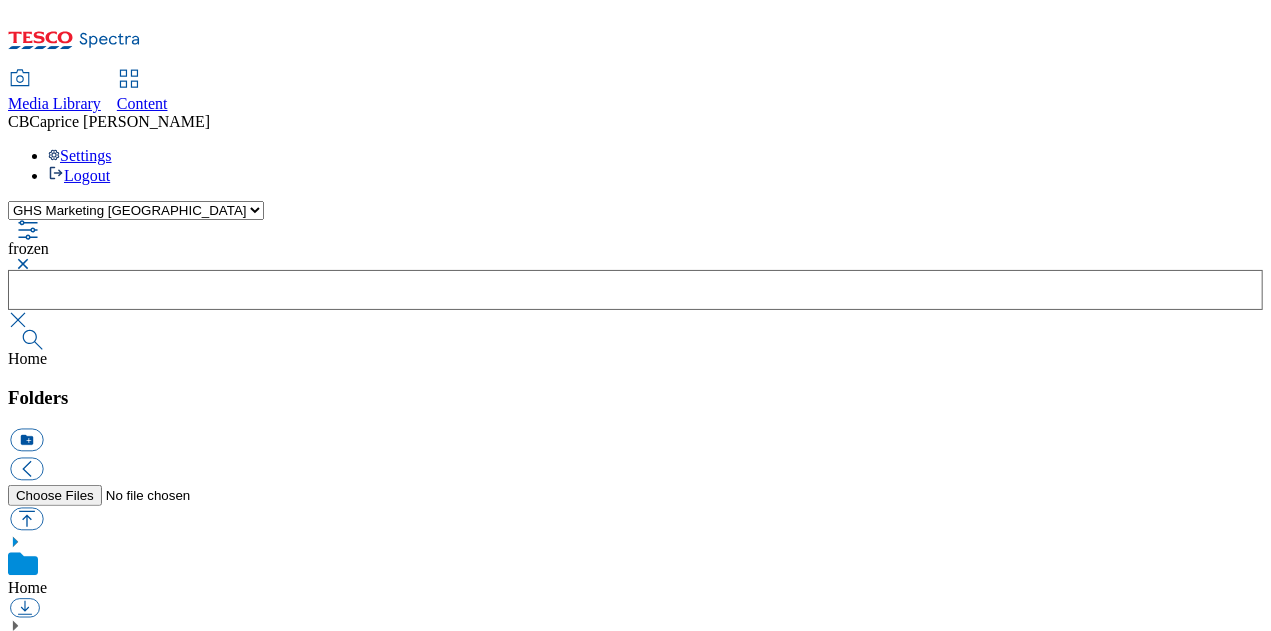 click at bounding box center (20, 264) 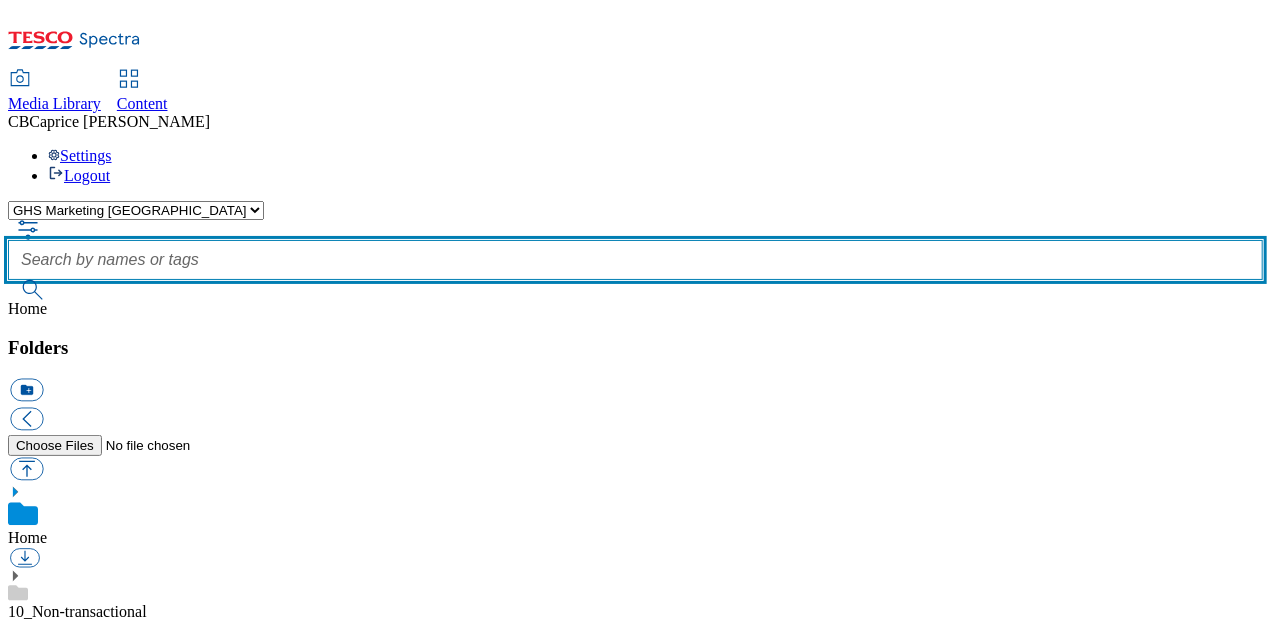 click at bounding box center [635, 260] 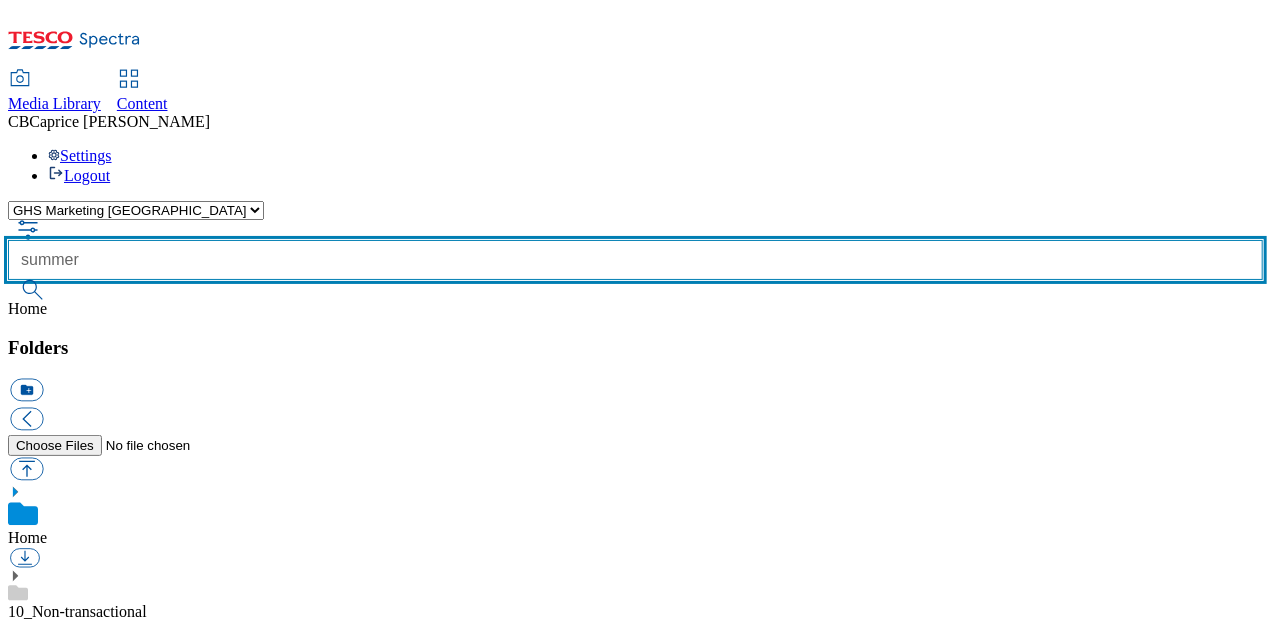 type on "summer" 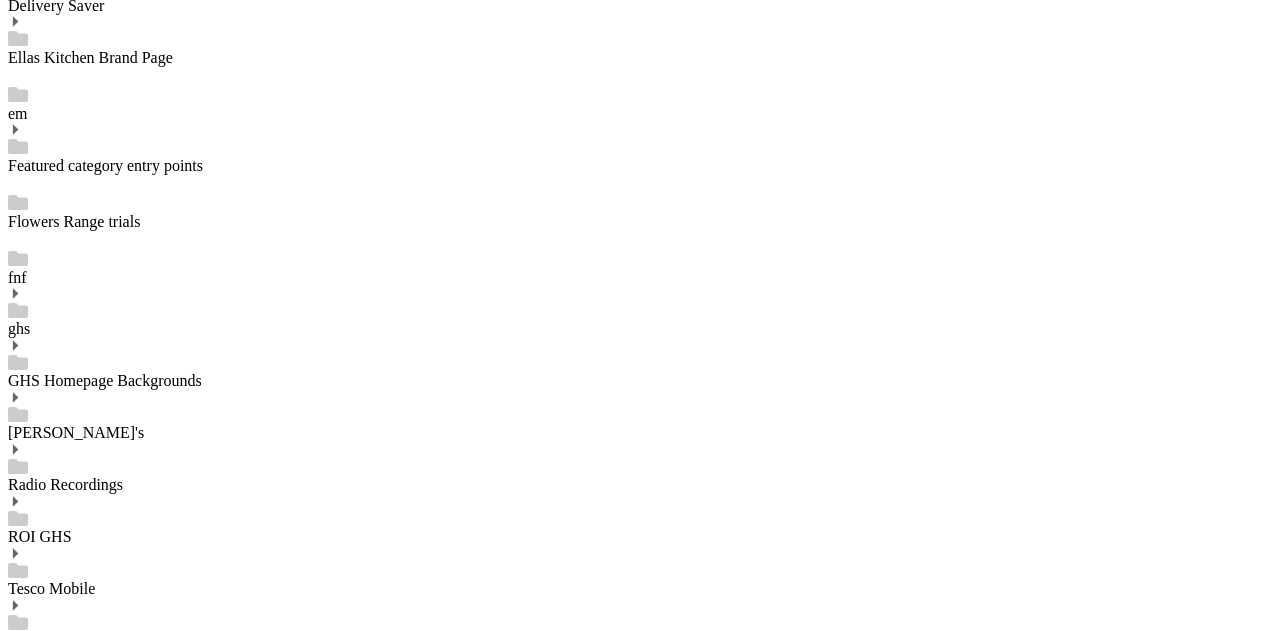 scroll, scrollTop: 1946, scrollLeft: 0, axis: vertical 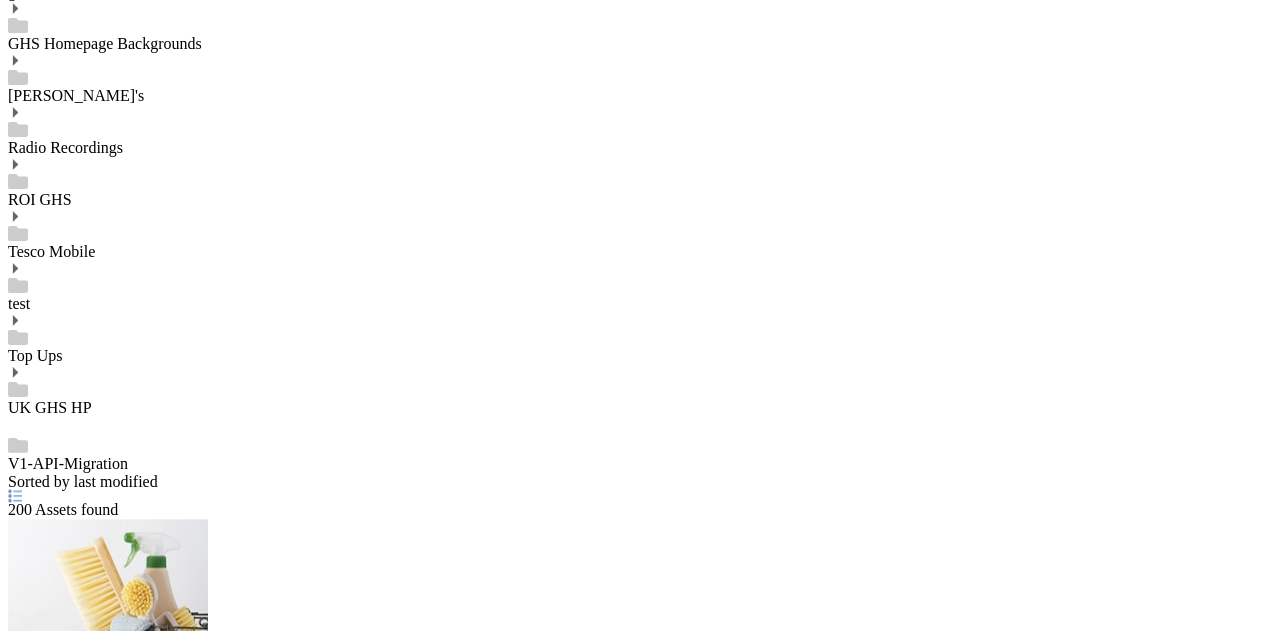 click on "2" at bounding box center [12, 13708] 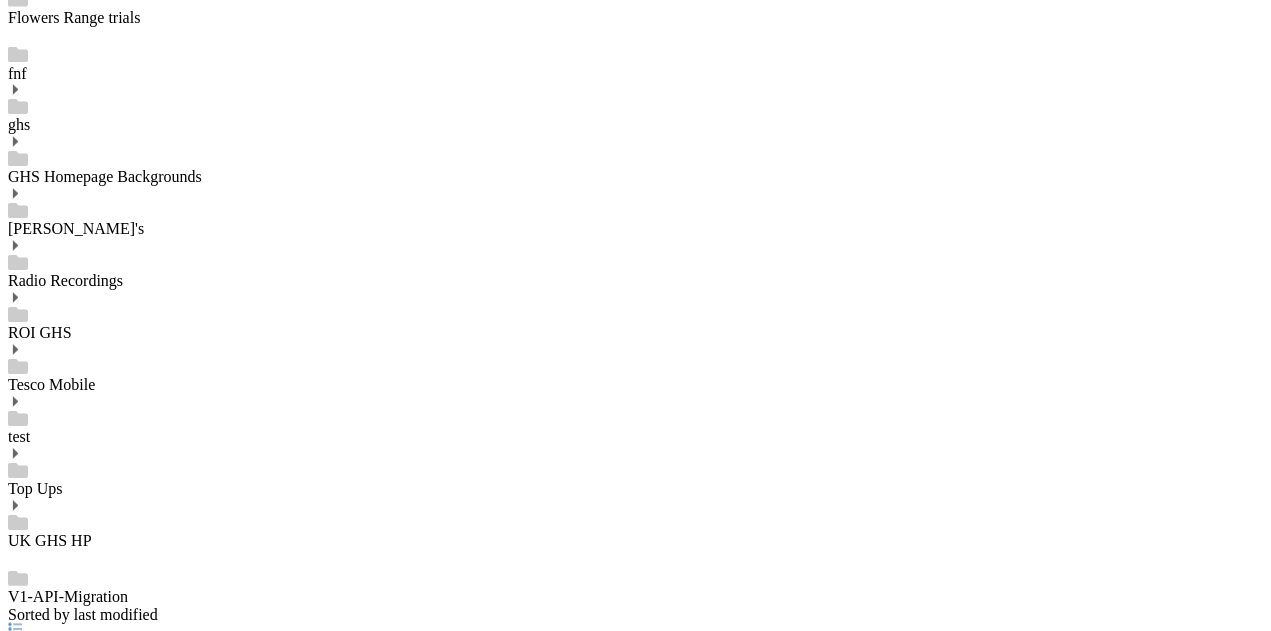 scroll, scrollTop: 1990, scrollLeft: 0, axis: vertical 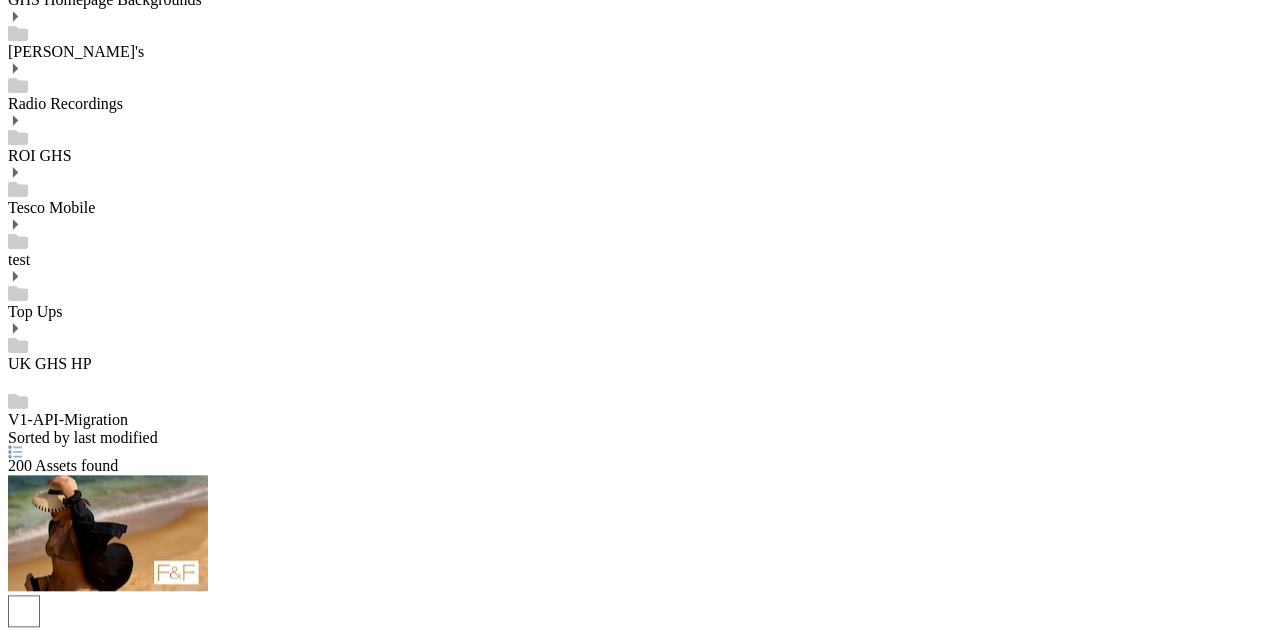 click on "3" at bounding box center [12, 13593] 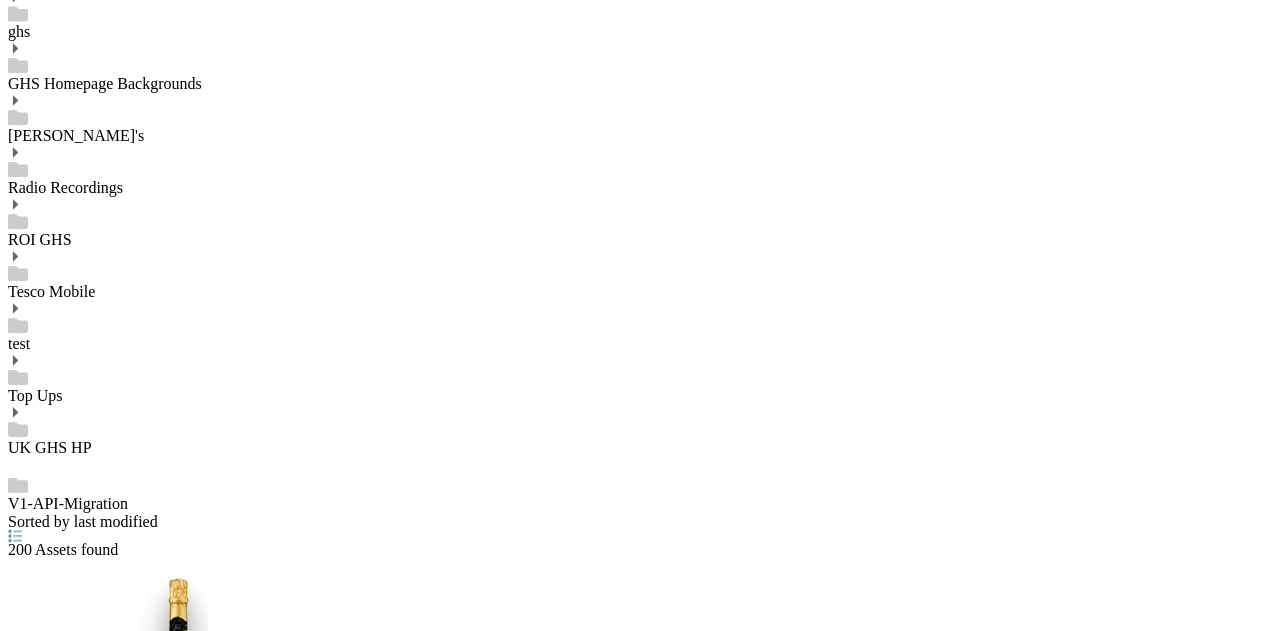 scroll, scrollTop: 1953, scrollLeft: 0, axis: vertical 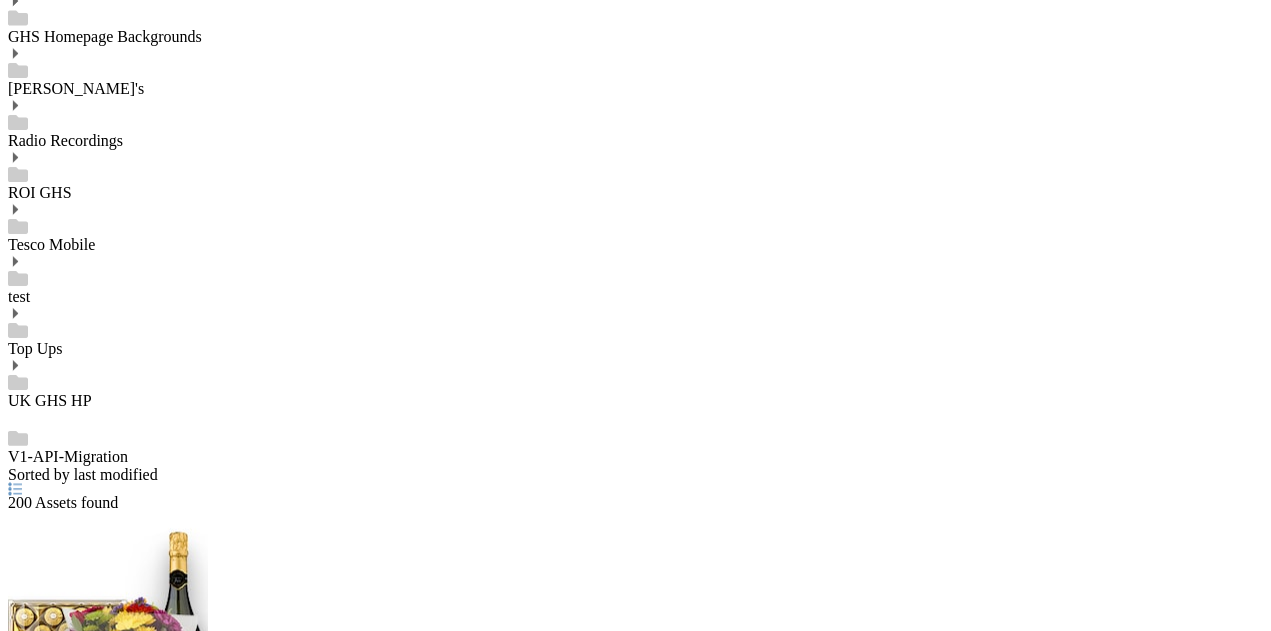click on "4" at bounding box center [635, 14732] 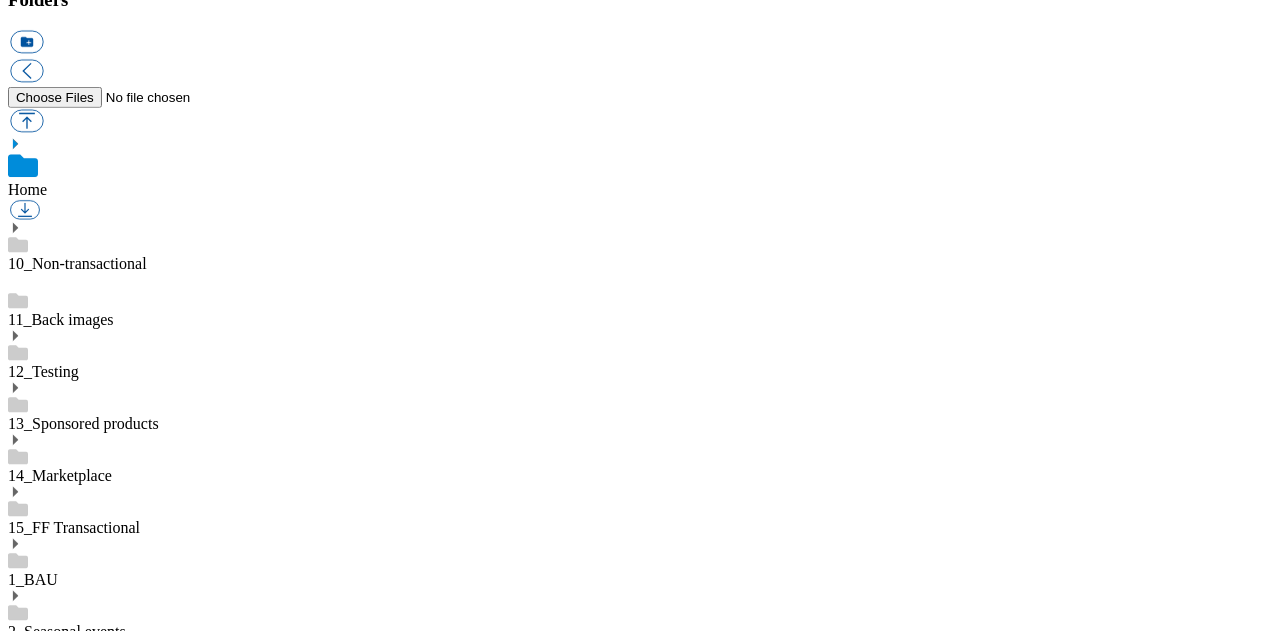 scroll, scrollTop: 1990, scrollLeft: 0, axis: vertical 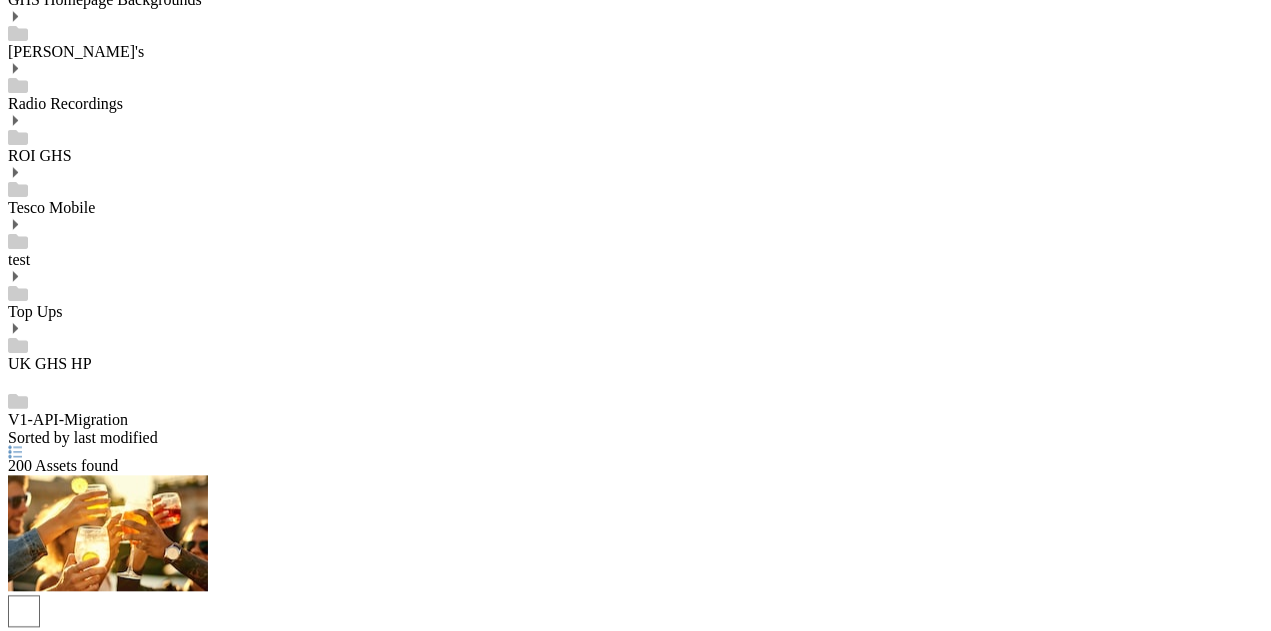 click on "5" at bounding box center (12, 14652) 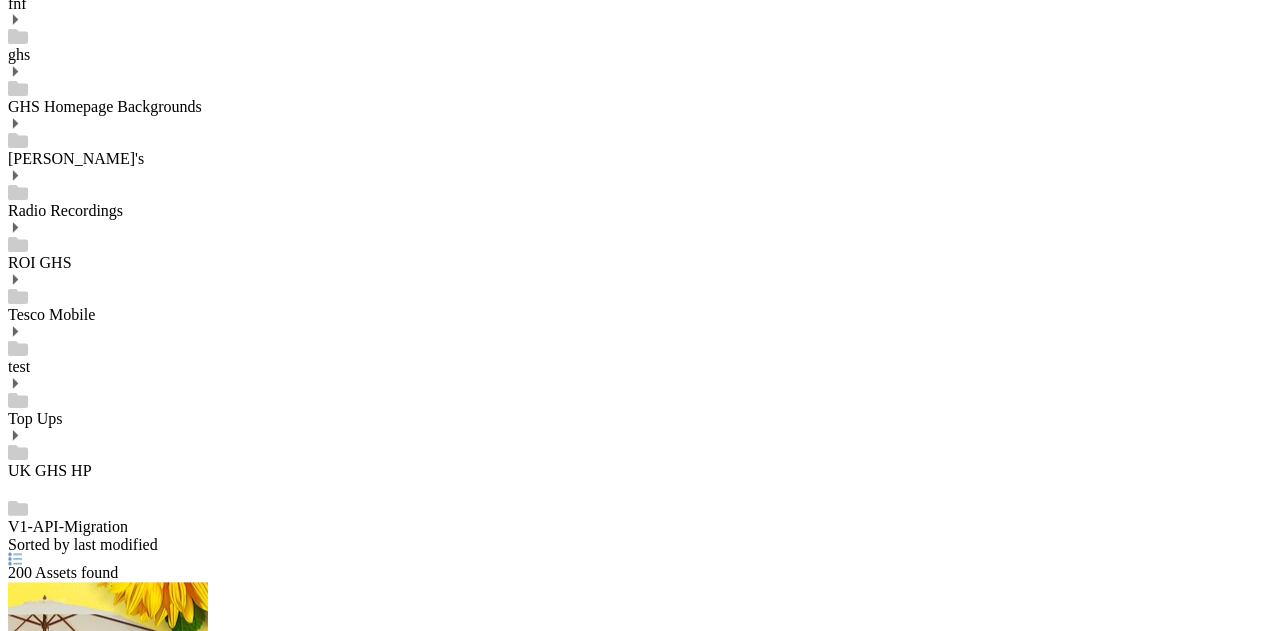 scroll, scrollTop: 1990, scrollLeft: 0, axis: vertical 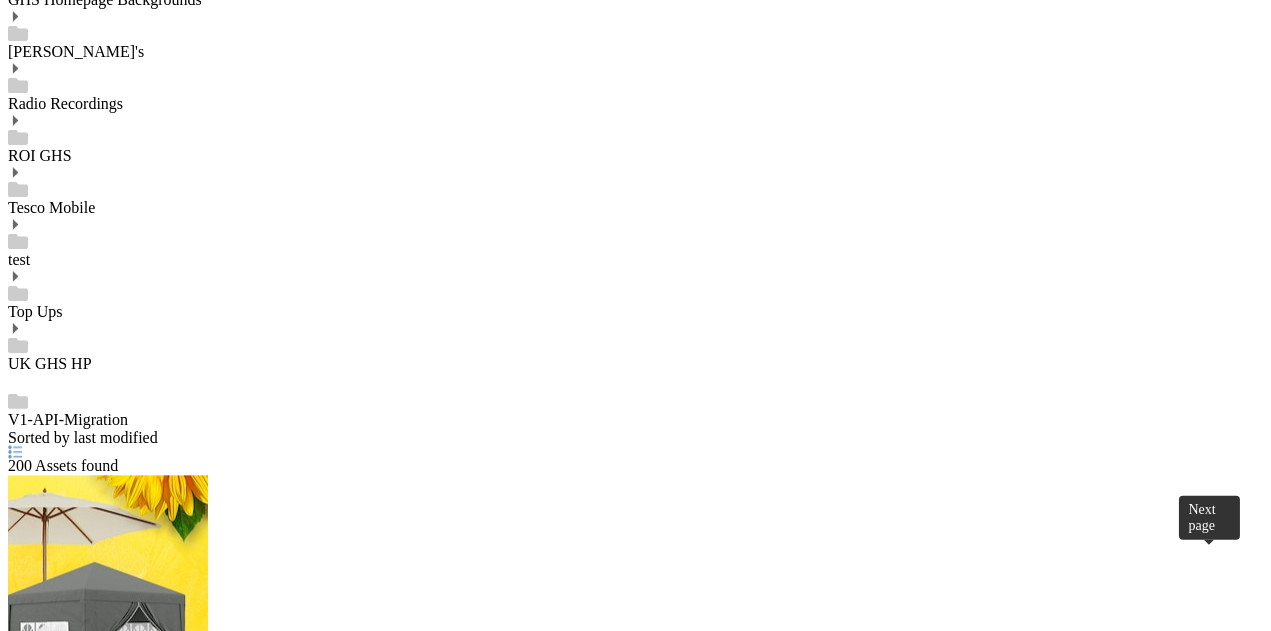 click at bounding box center (26, 13191) 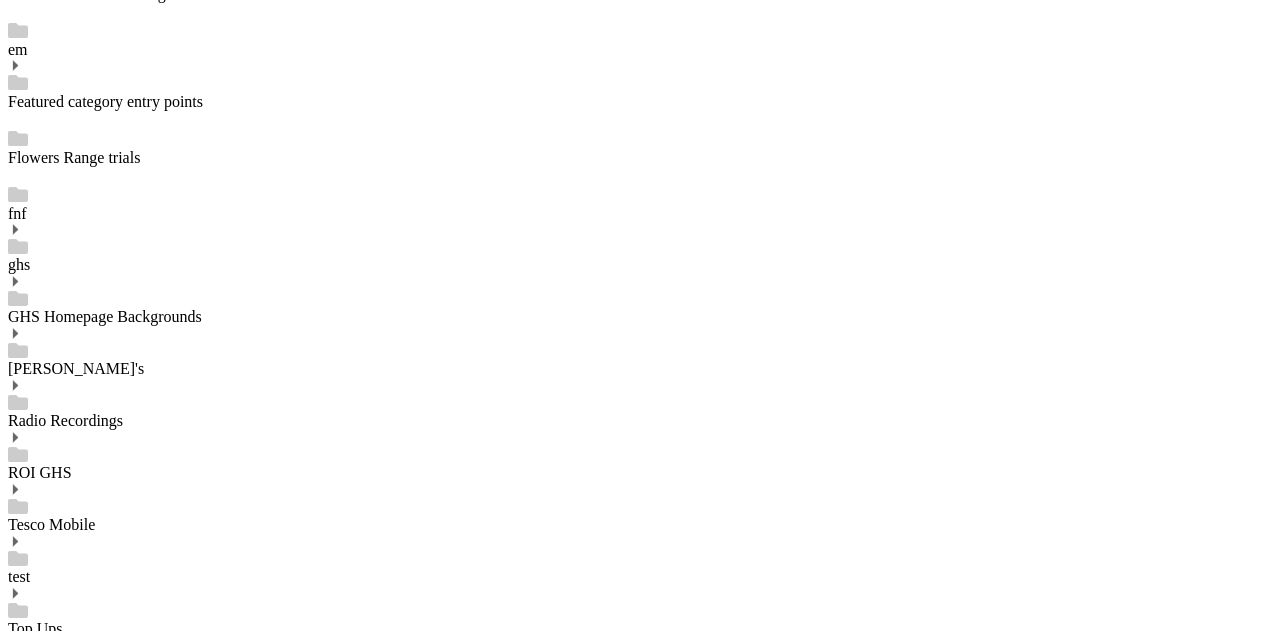 scroll, scrollTop: 1990, scrollLeft: 0, axis: vertical 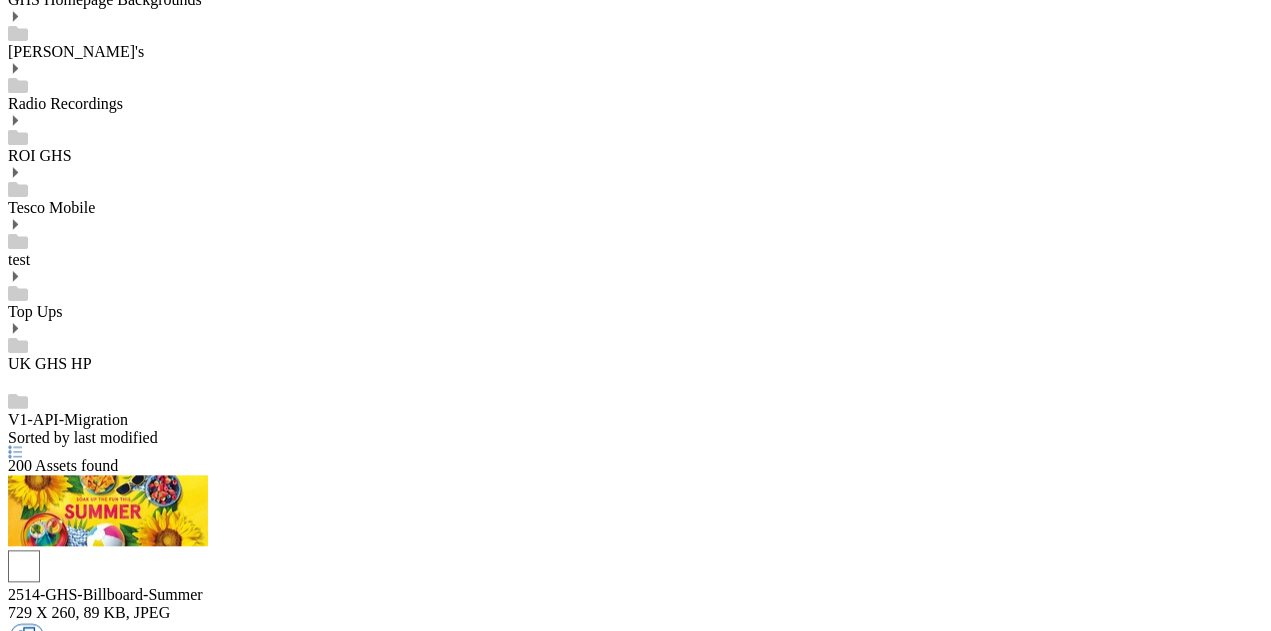 click on "7" at bounding box center [12, 14351] 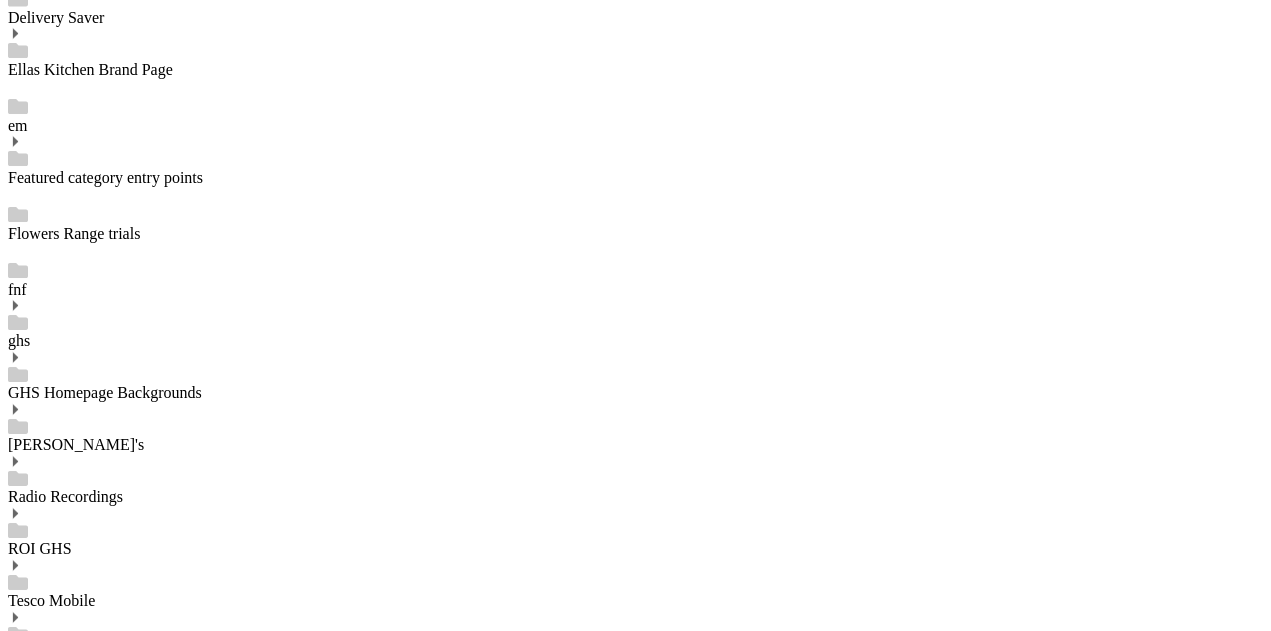 scroll, scrollTop: 1990, scrollLeft: 0, axis: vertical 